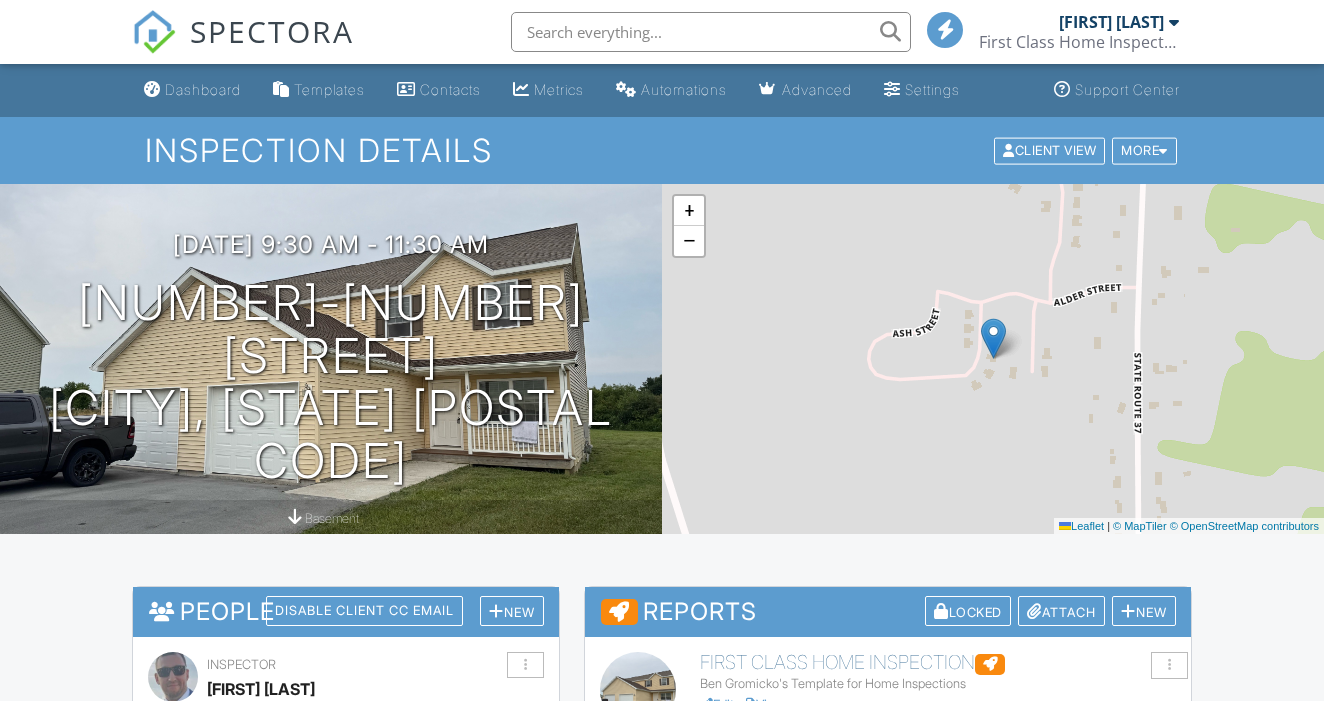 scroll, scrollTop: 0, scrollLeft: 0, axis: both 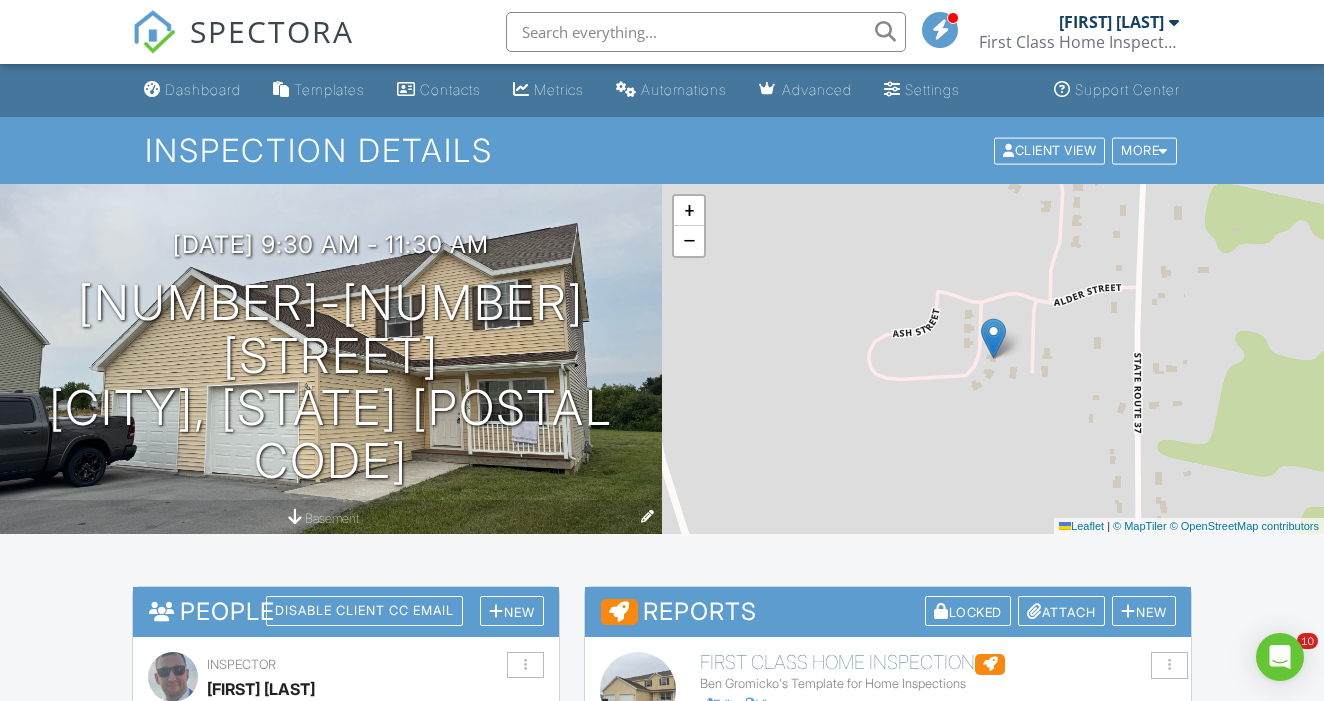click on "basement" at bounding box center (331, 517) 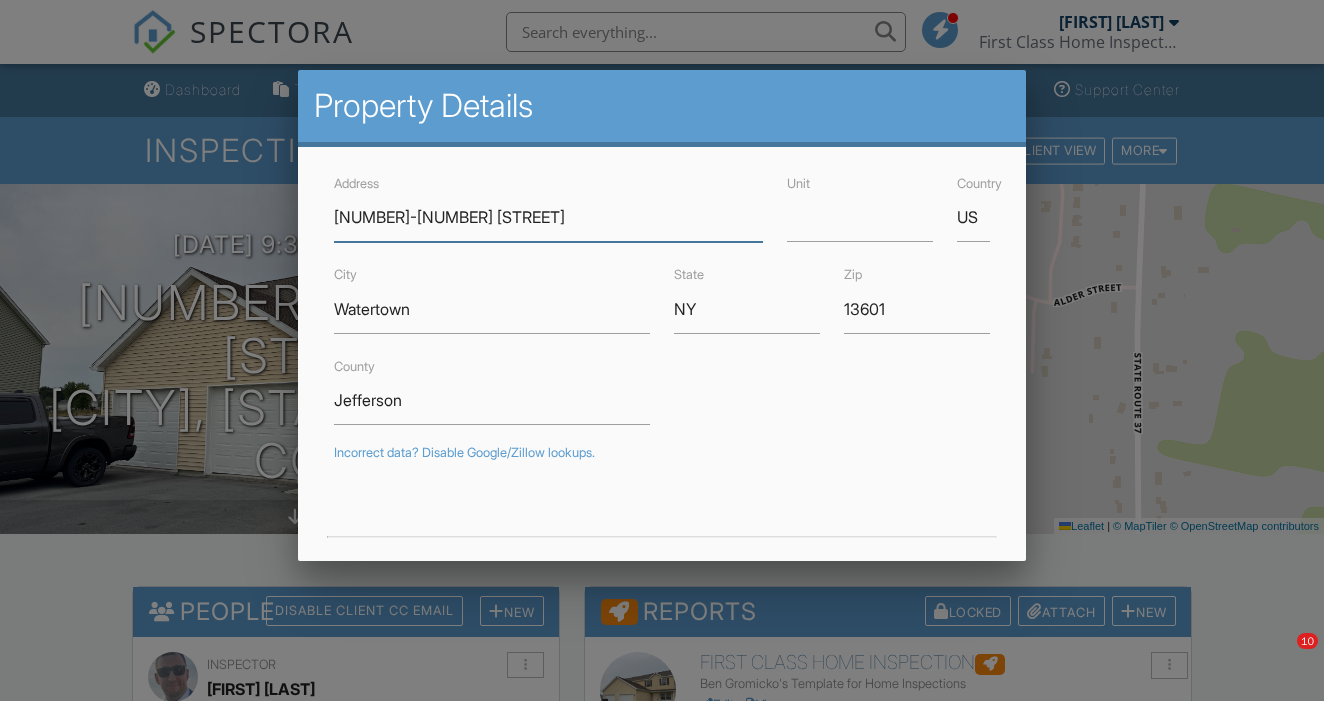 scroll, scrollTop: 51, scrollLeft: 0, axis: vertical 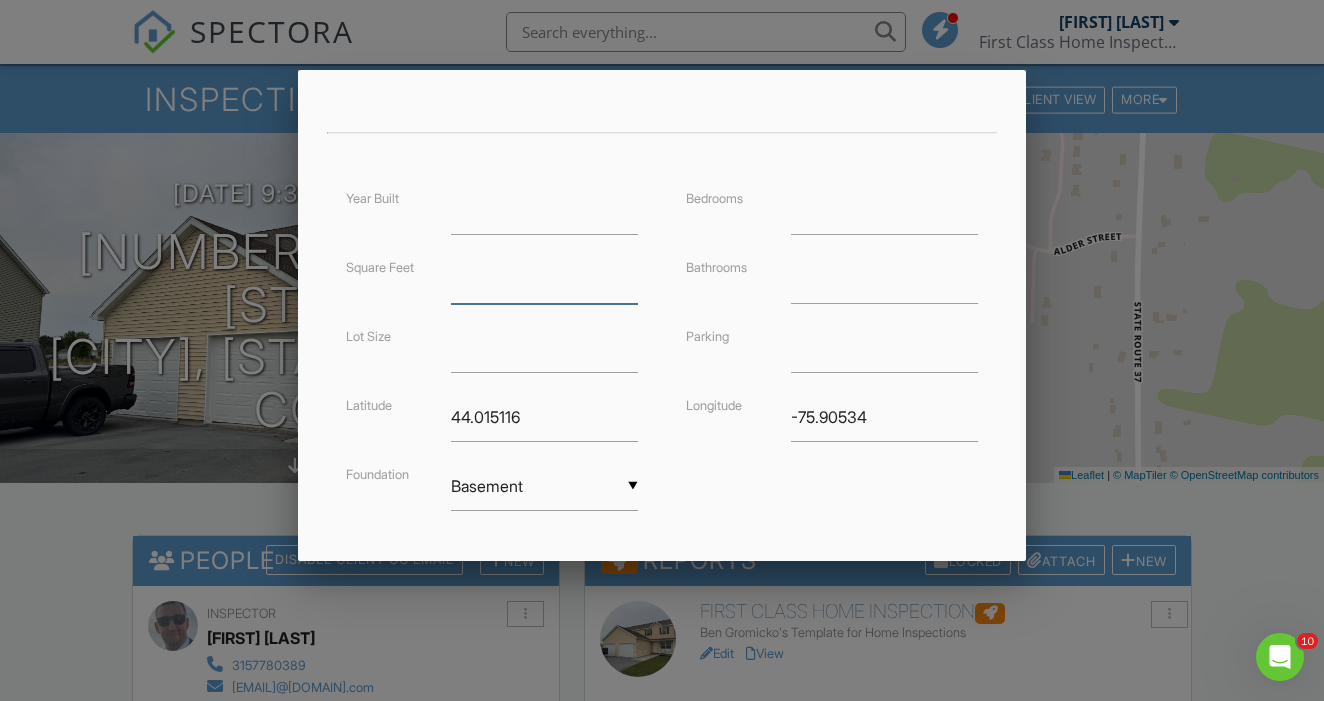click at bounding box center [544, 279] 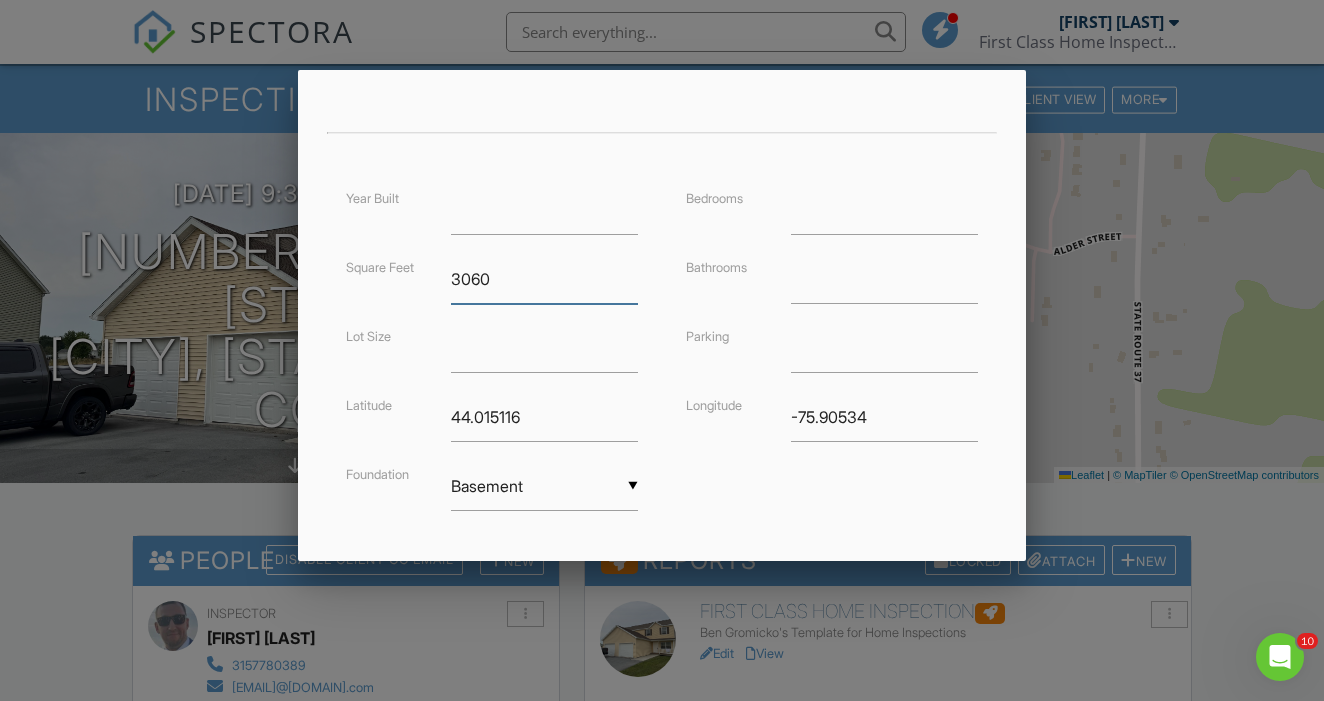 type on "3060" 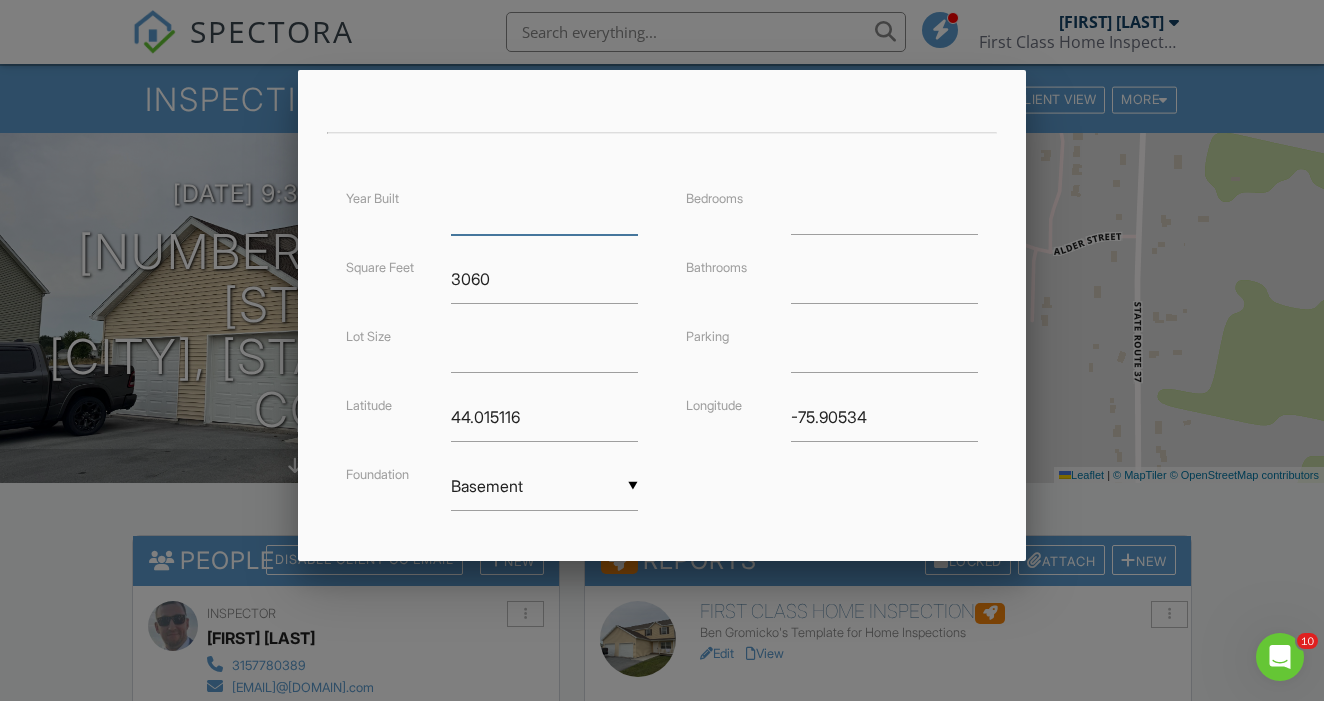 click at bounding box center (544, 210) 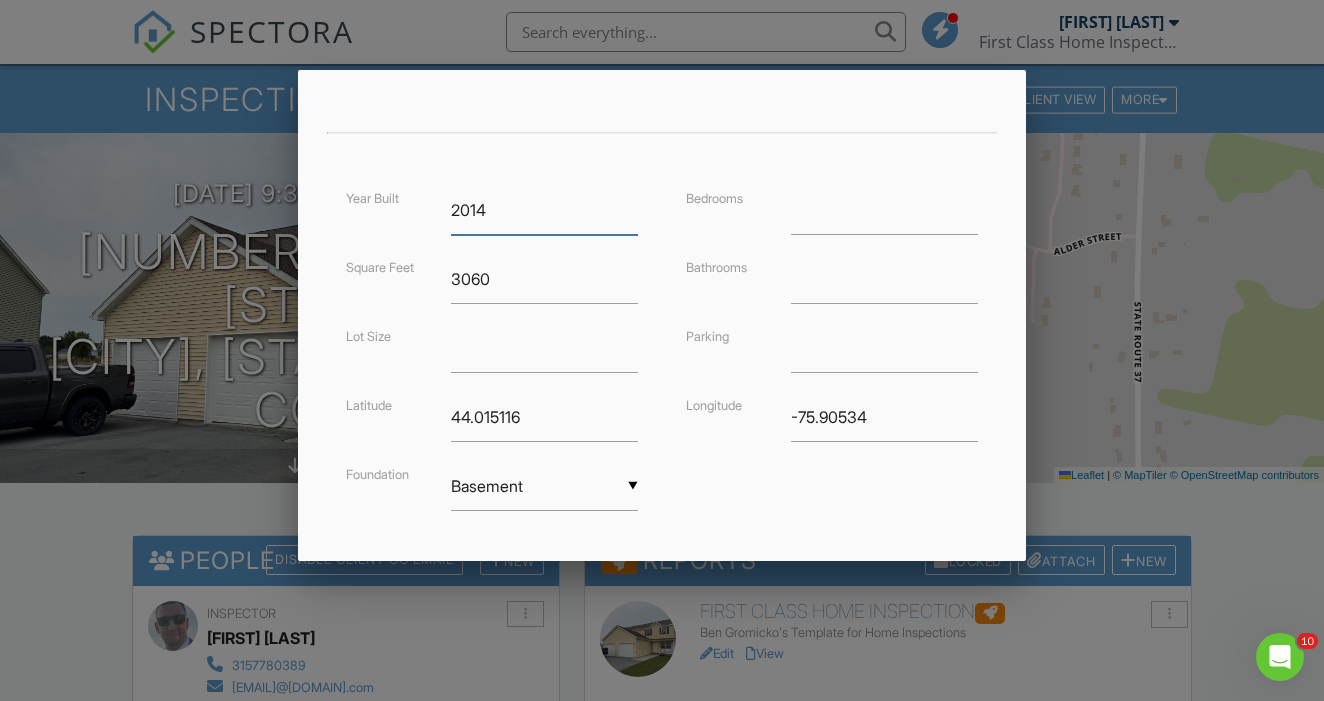 type on "2014" 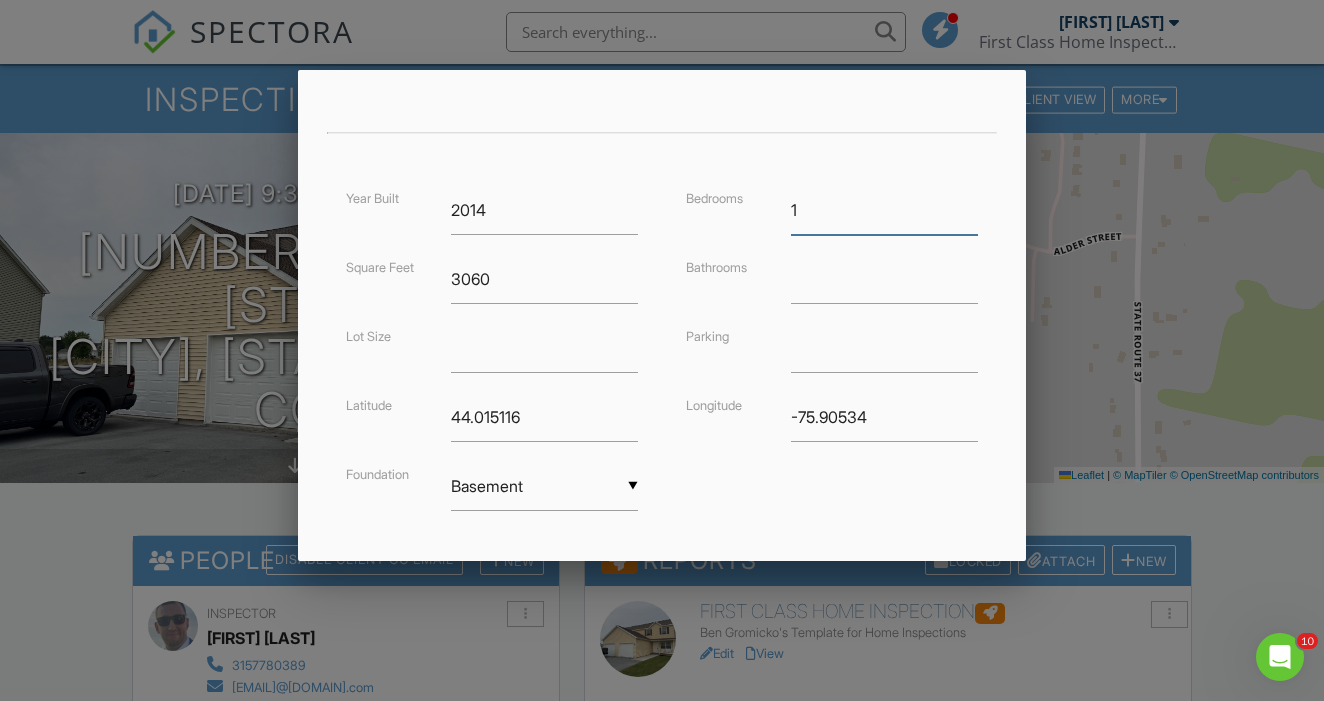 click on "1" at bounding box center [884, 210] 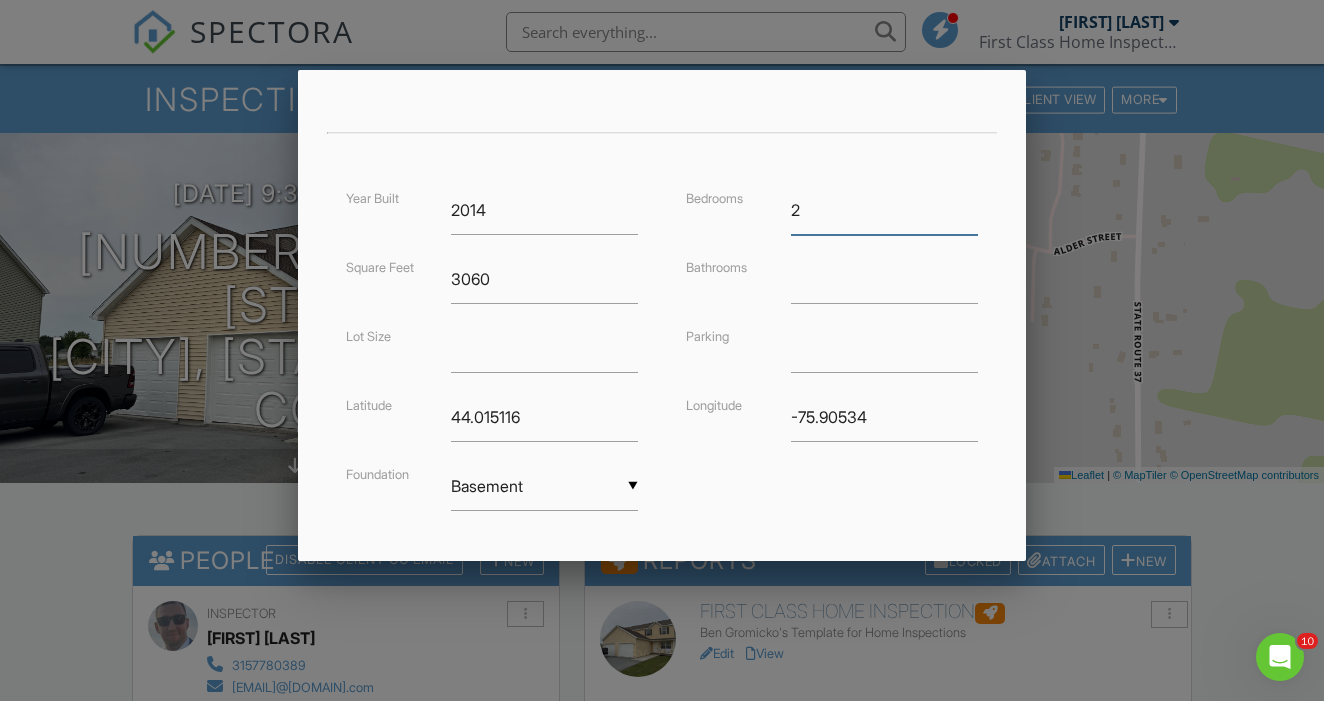 click on "2" at bounding box center (884, 210) 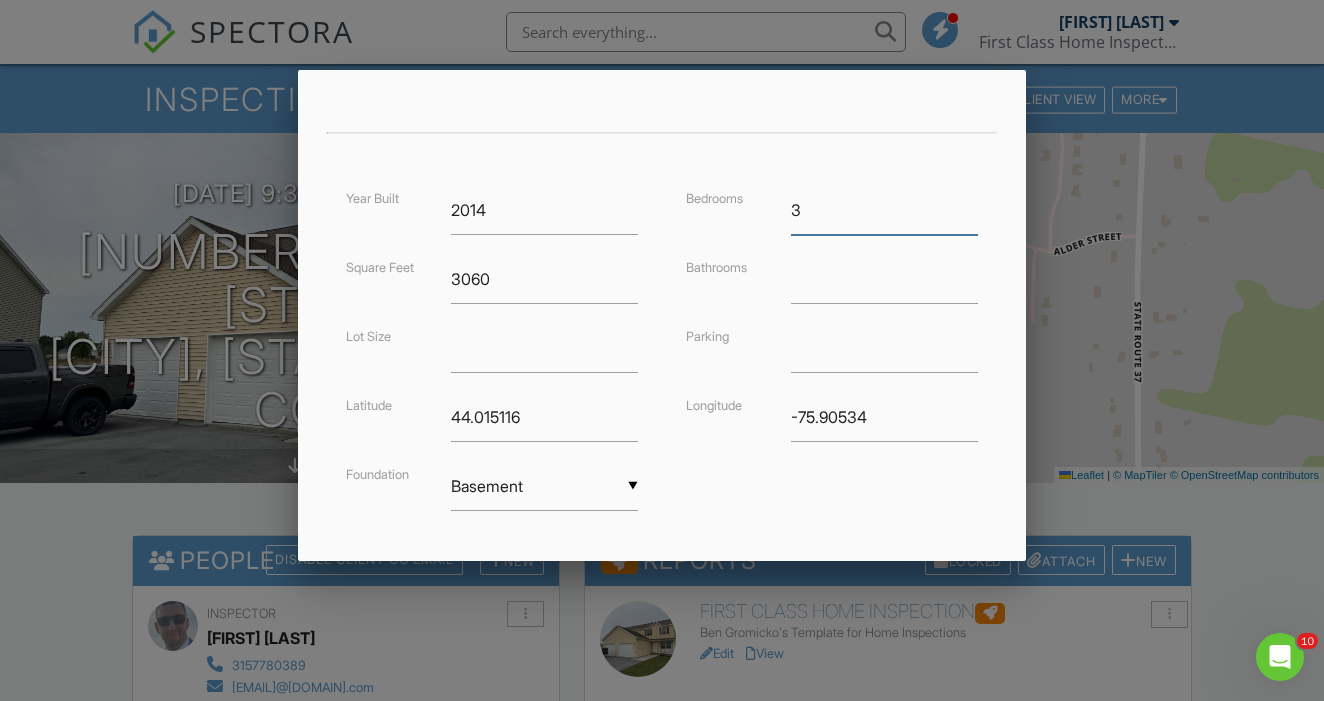 click on "3" at bounding box center (884, 210) 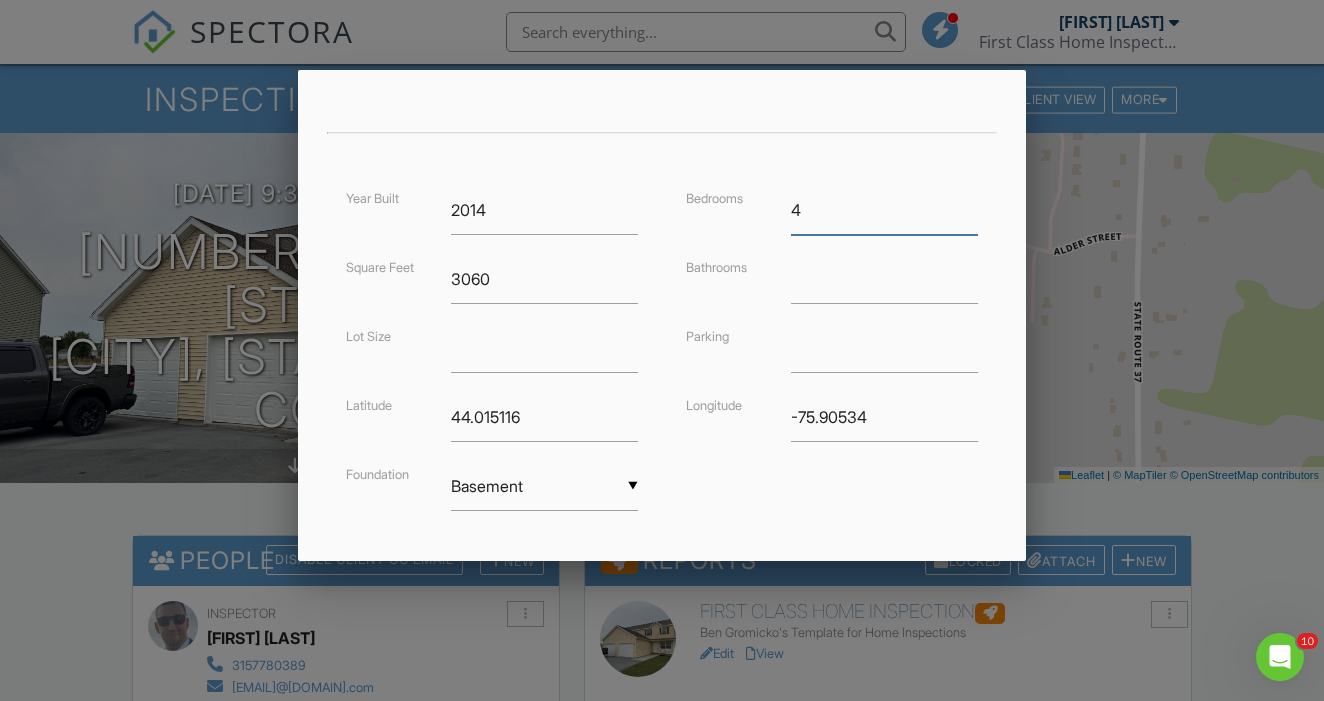 click on "4" at bounding box center [884, 210] 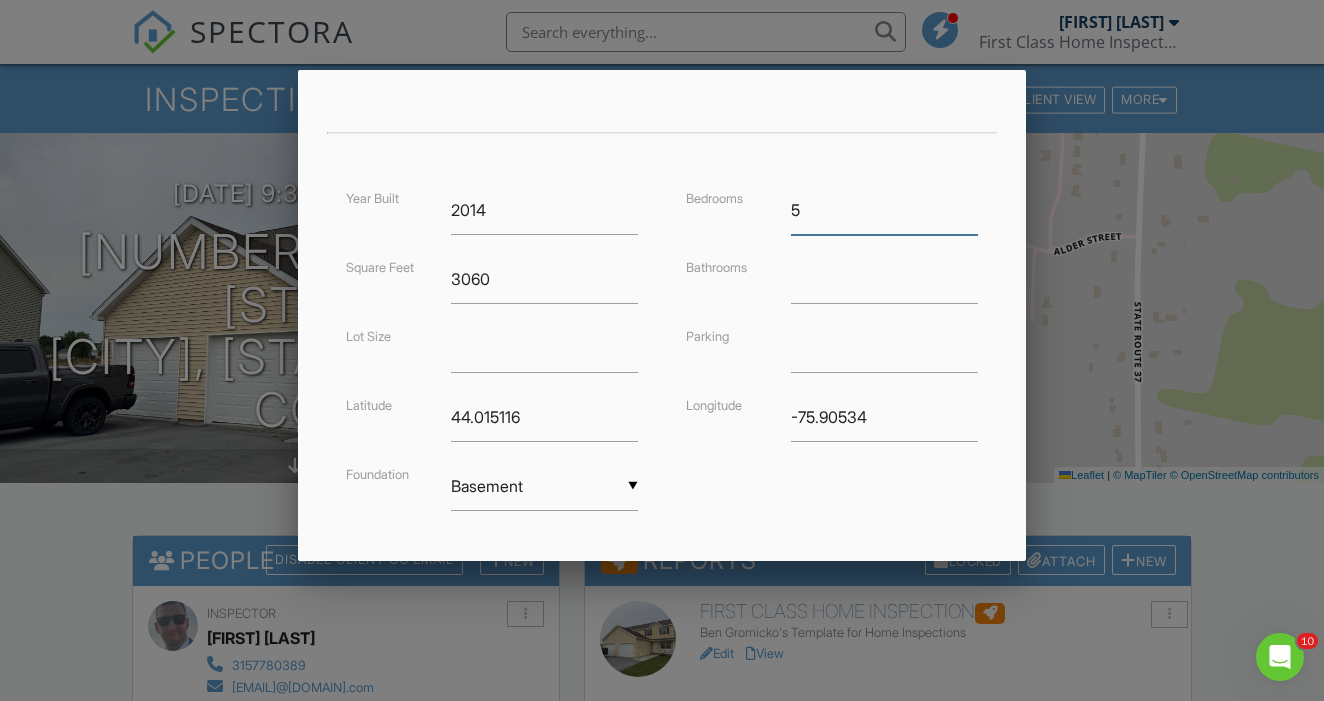 click on "5" at bounding box center [884, 210] 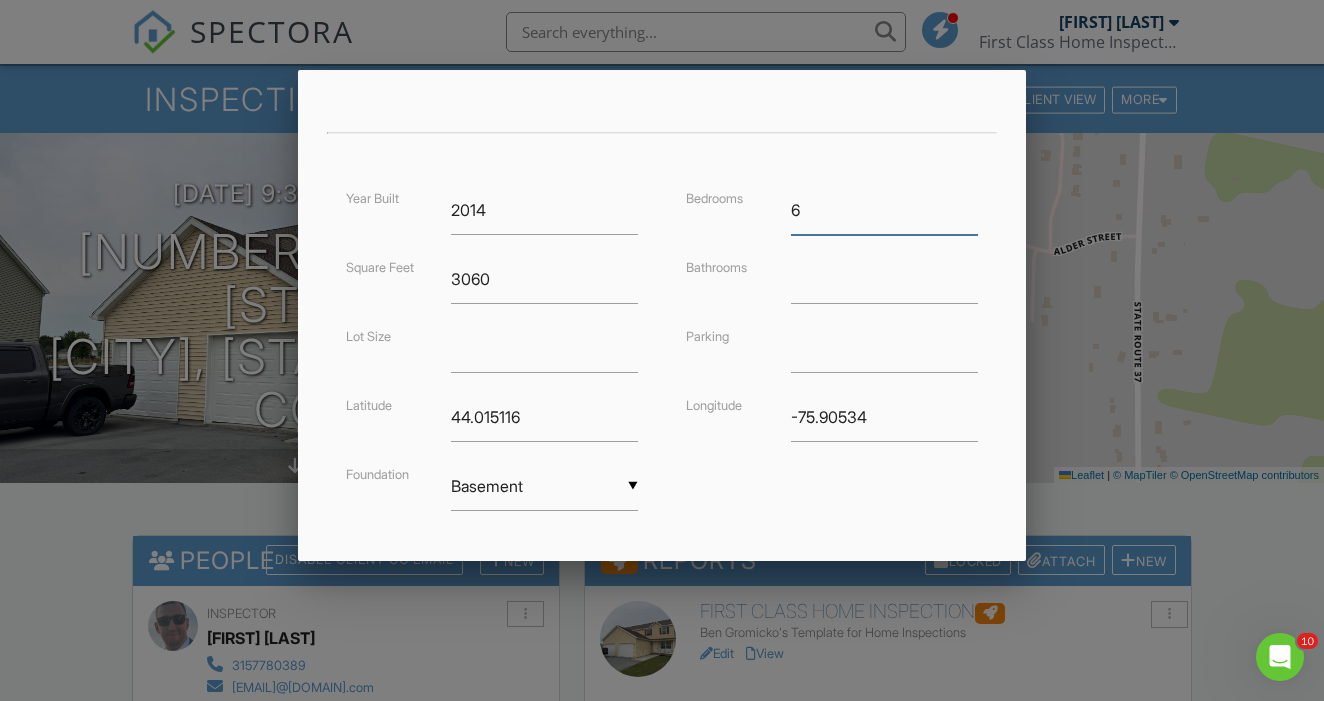 click on "6" at bounding box center [884, 210] 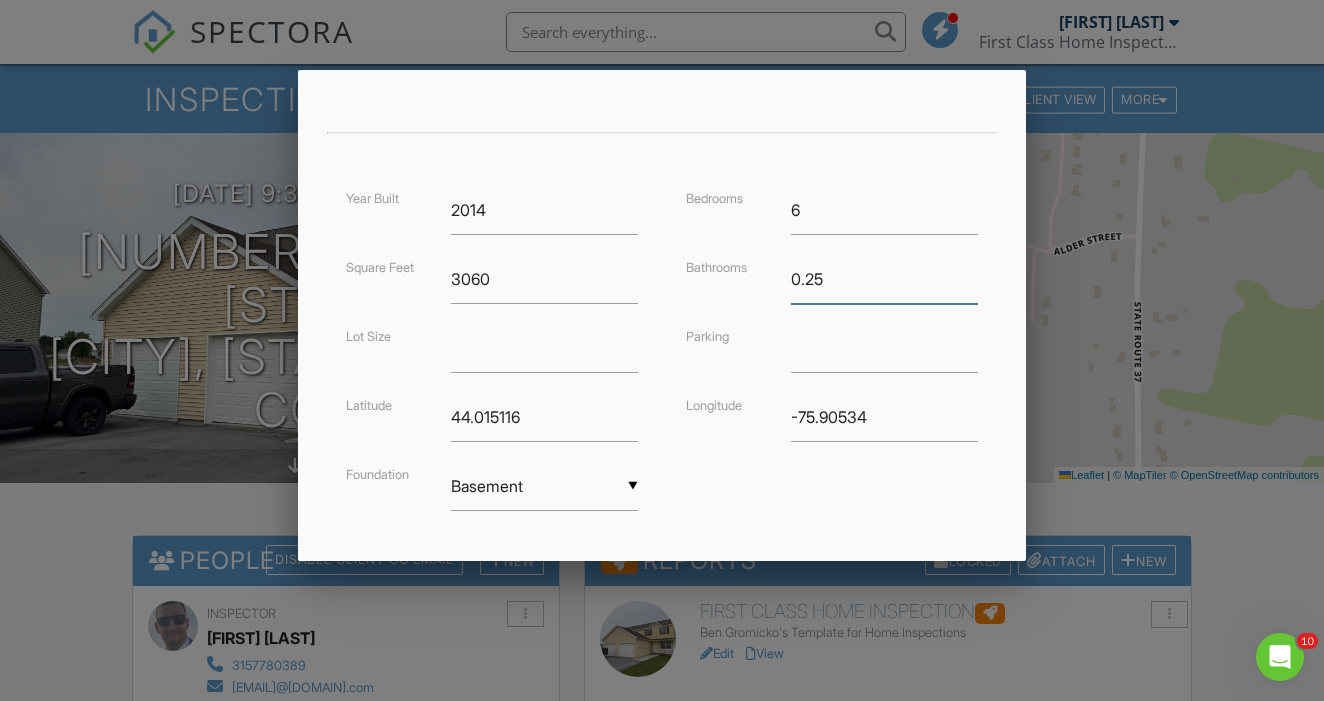 click on "0.25" at bounding box center (884, 279) 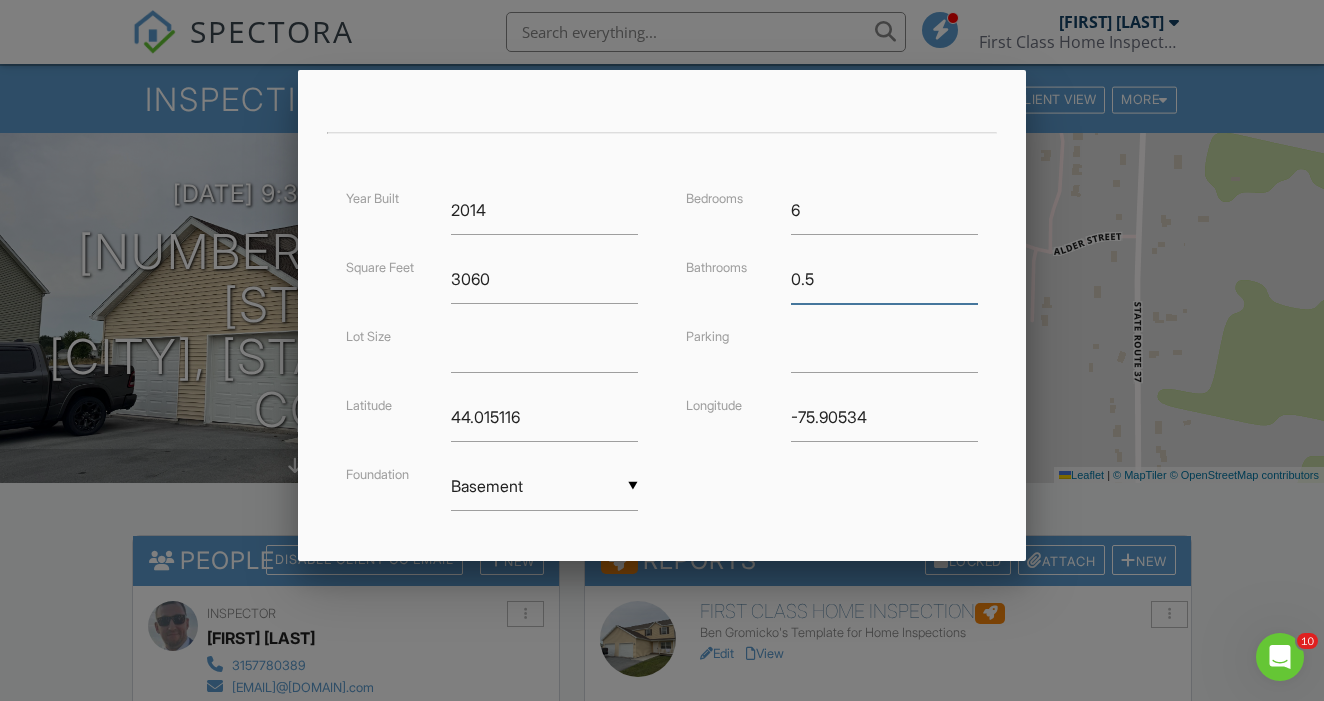 click on "0.5" at bounding box center [884, 279] 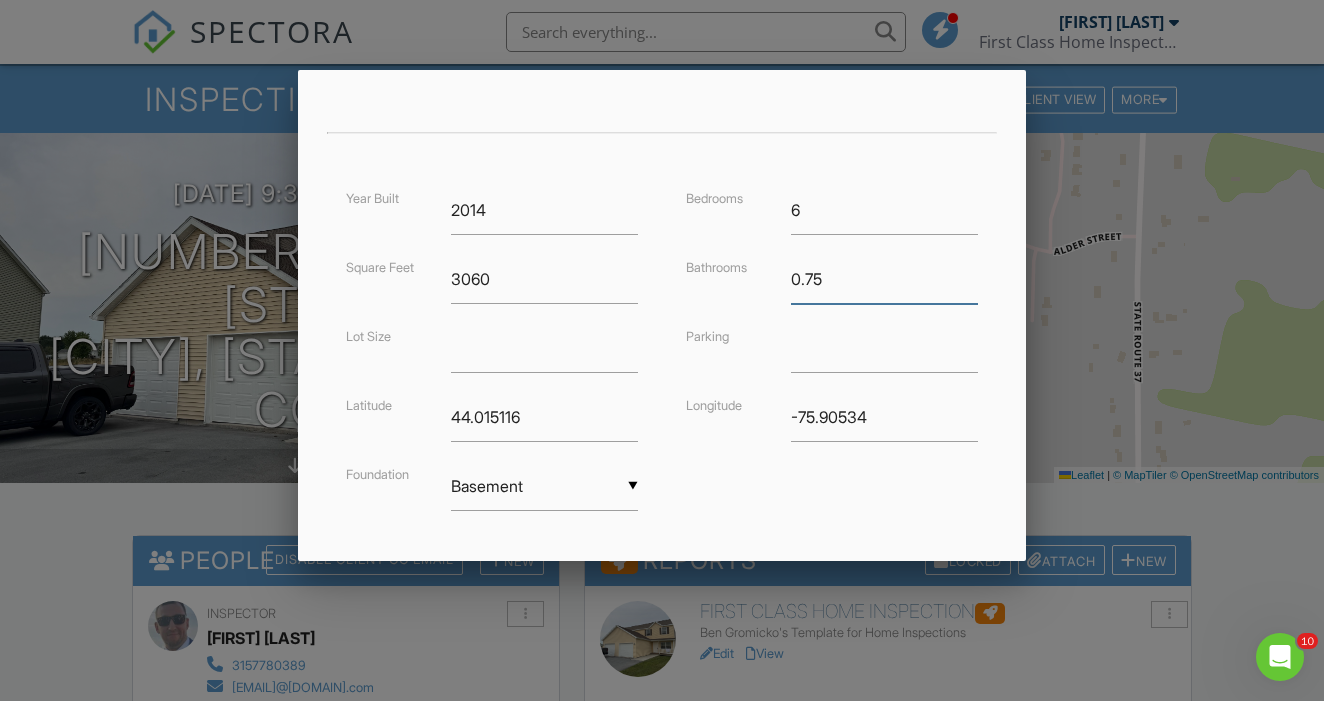 click on "0.75" at bounding box center [884, 279] 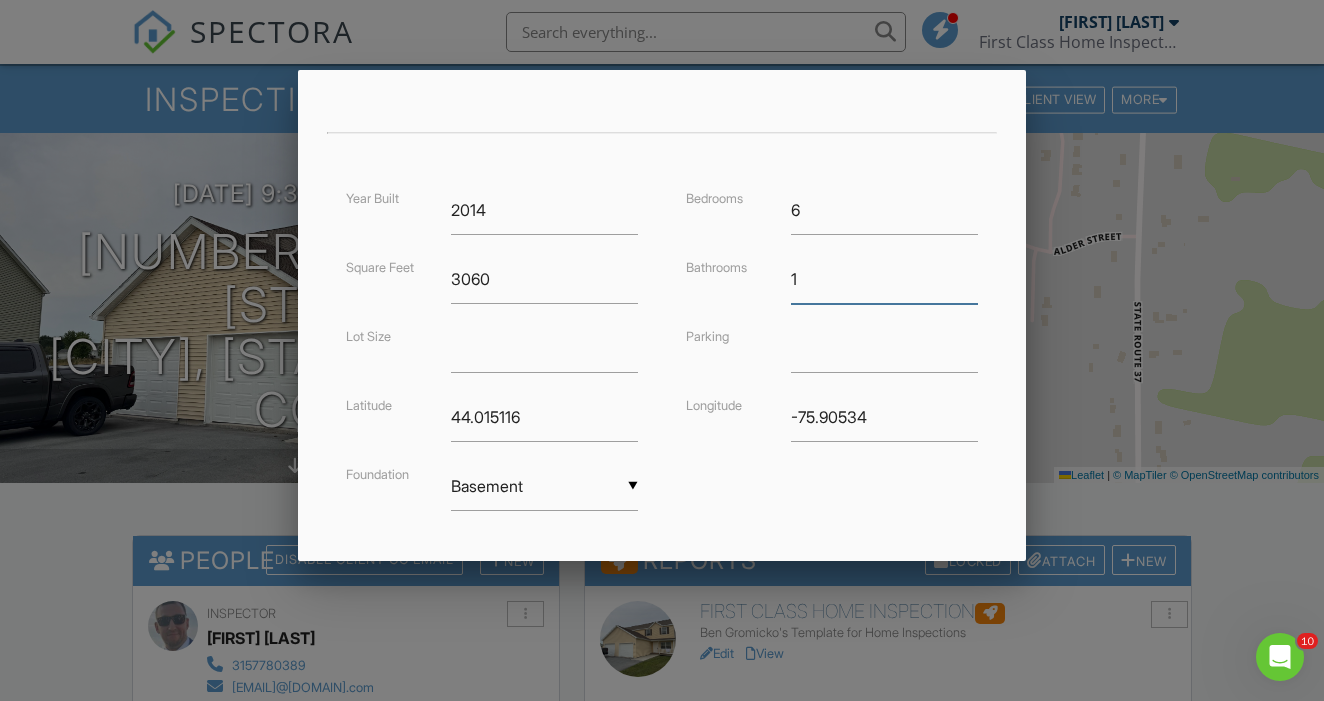 click on "1" at bounding box center [884, 279] 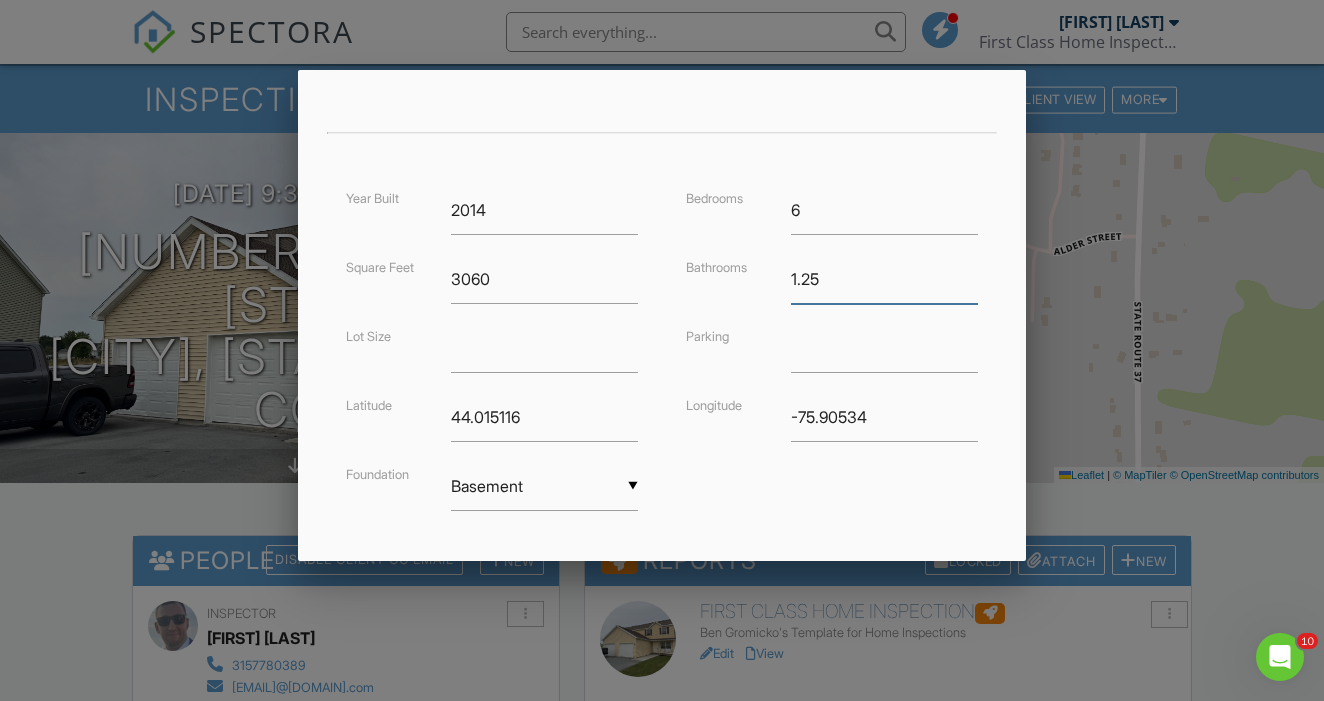 click on "1.25" at bounding box center (884, 279) 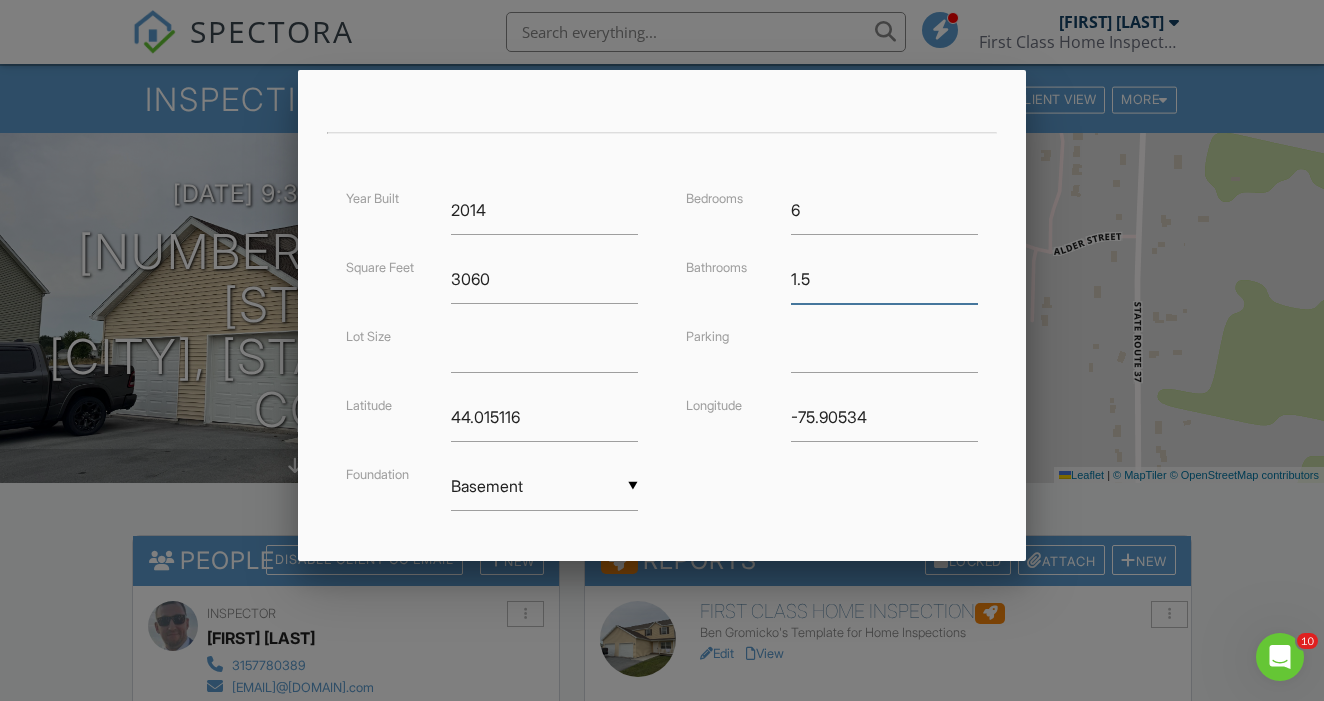 click on "1.5" at bounding box center [884, 279] 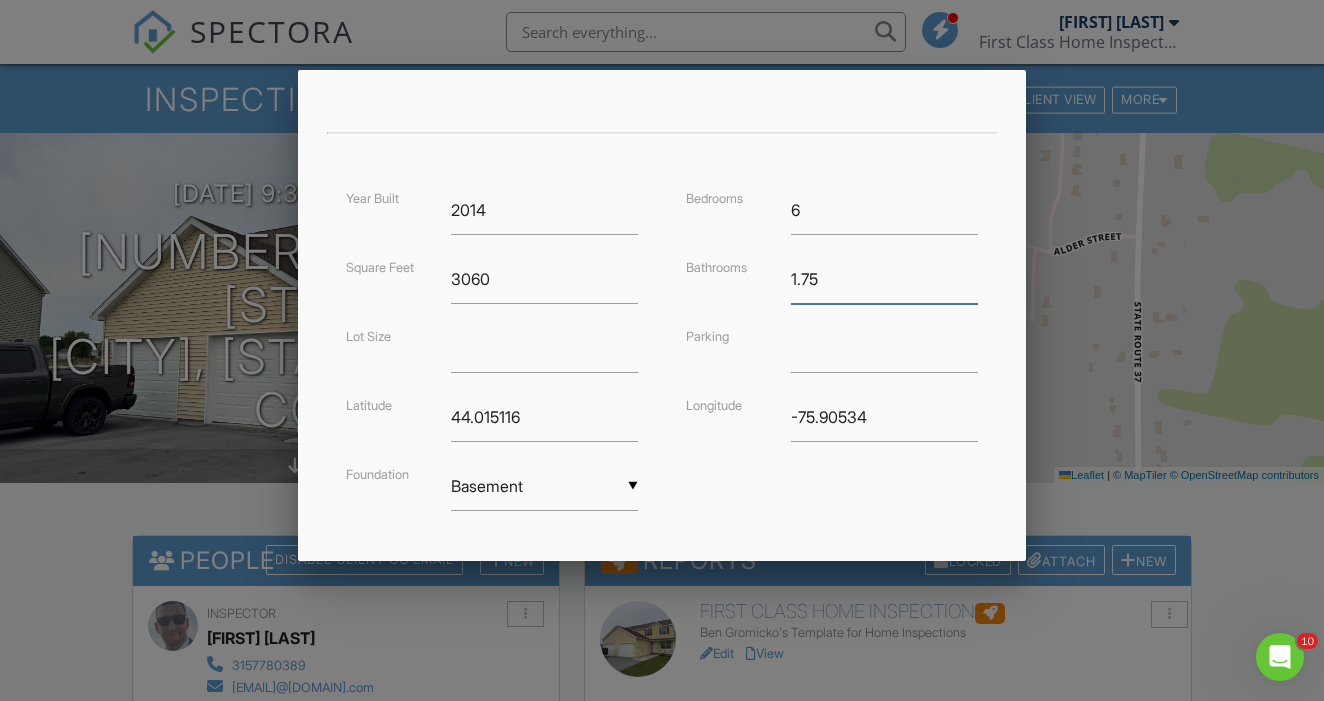 click on "1.75" at bounding box center [884, 279] 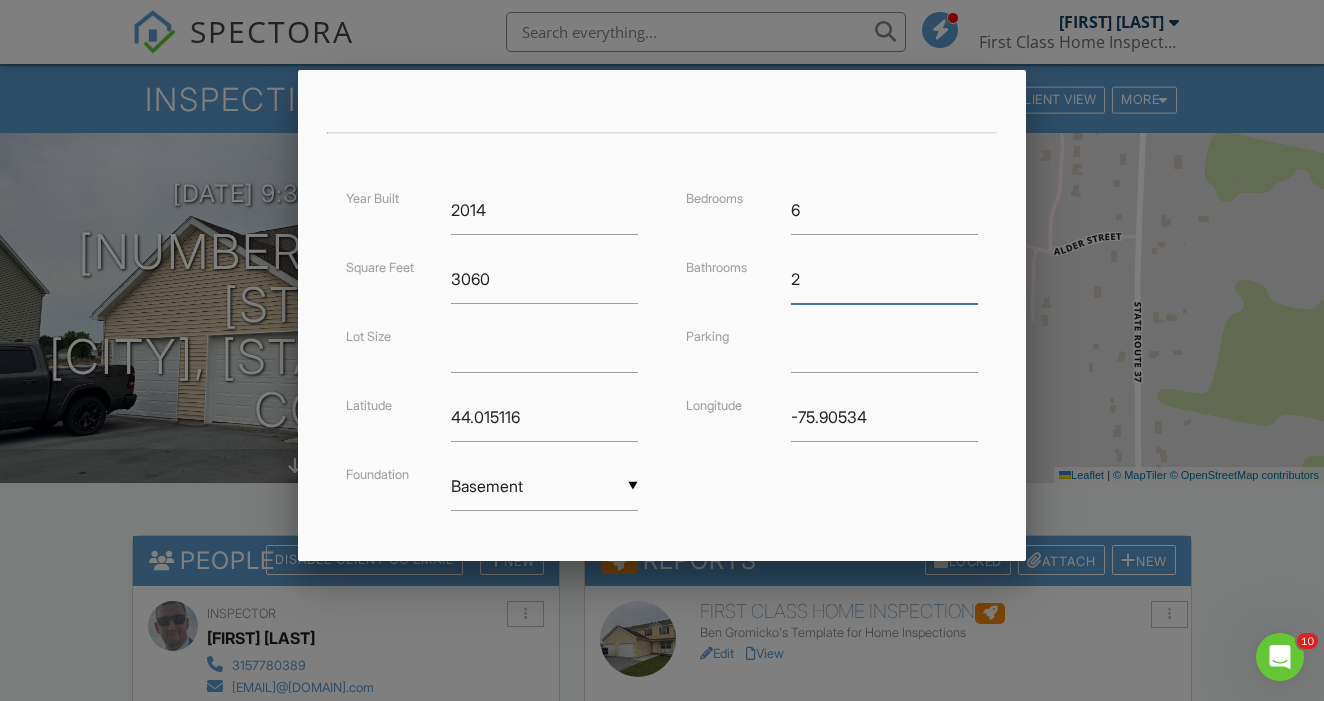 click on "2" at bounding box center [884, 279] 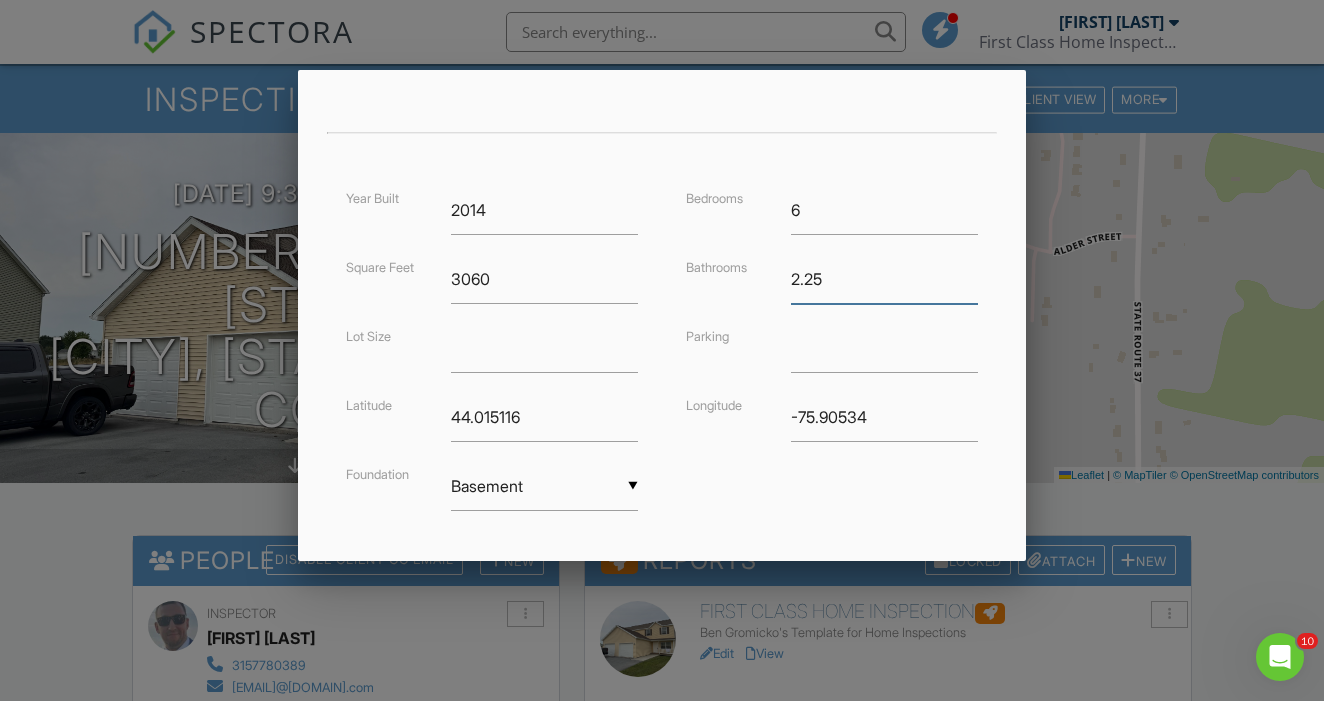 click on "2.25" at bounding box center (884, 279) 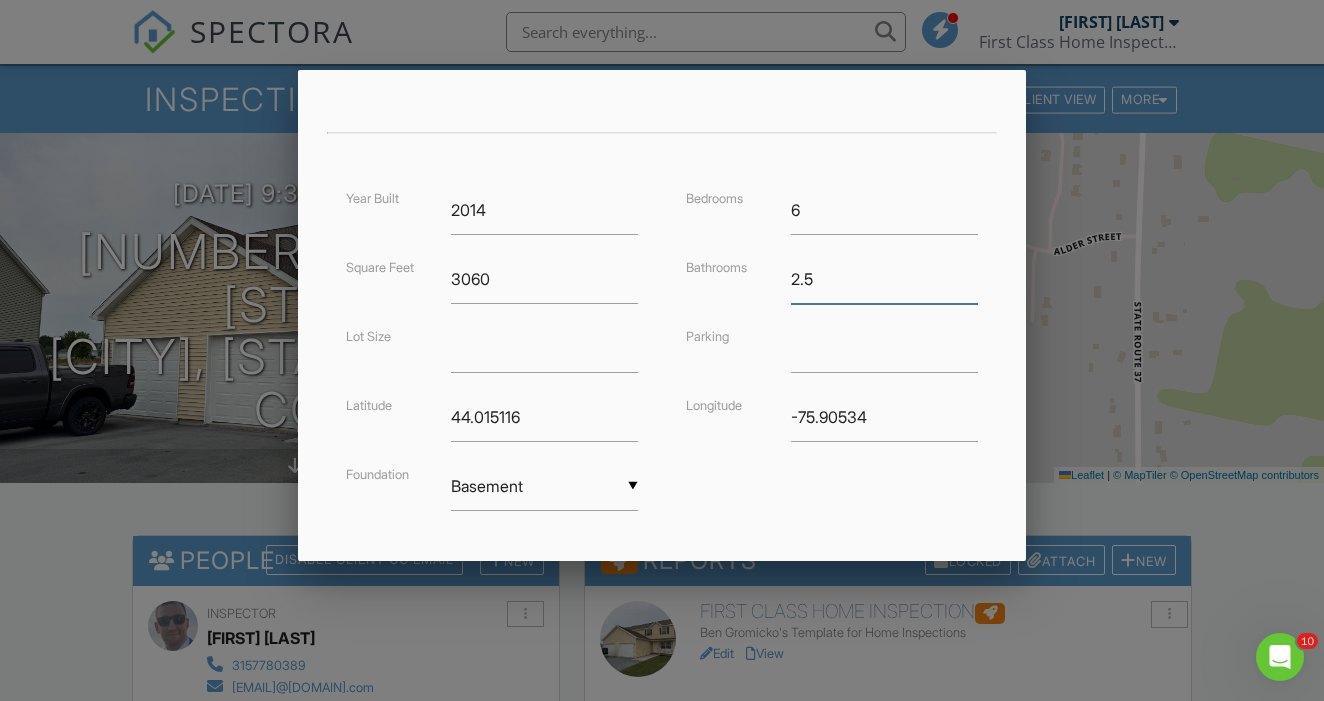 click on "2.5" at bounding box center (884, 279) 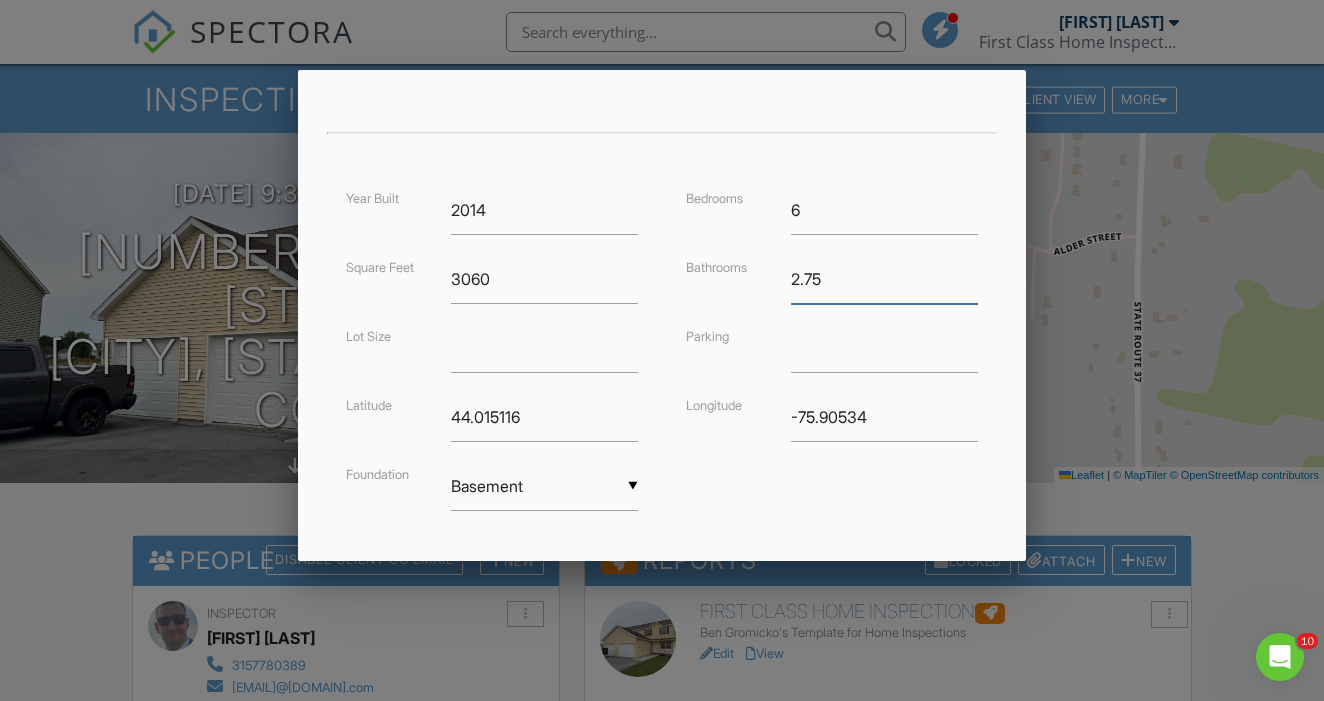 click on "2.75" at bounding box center [884, 279] 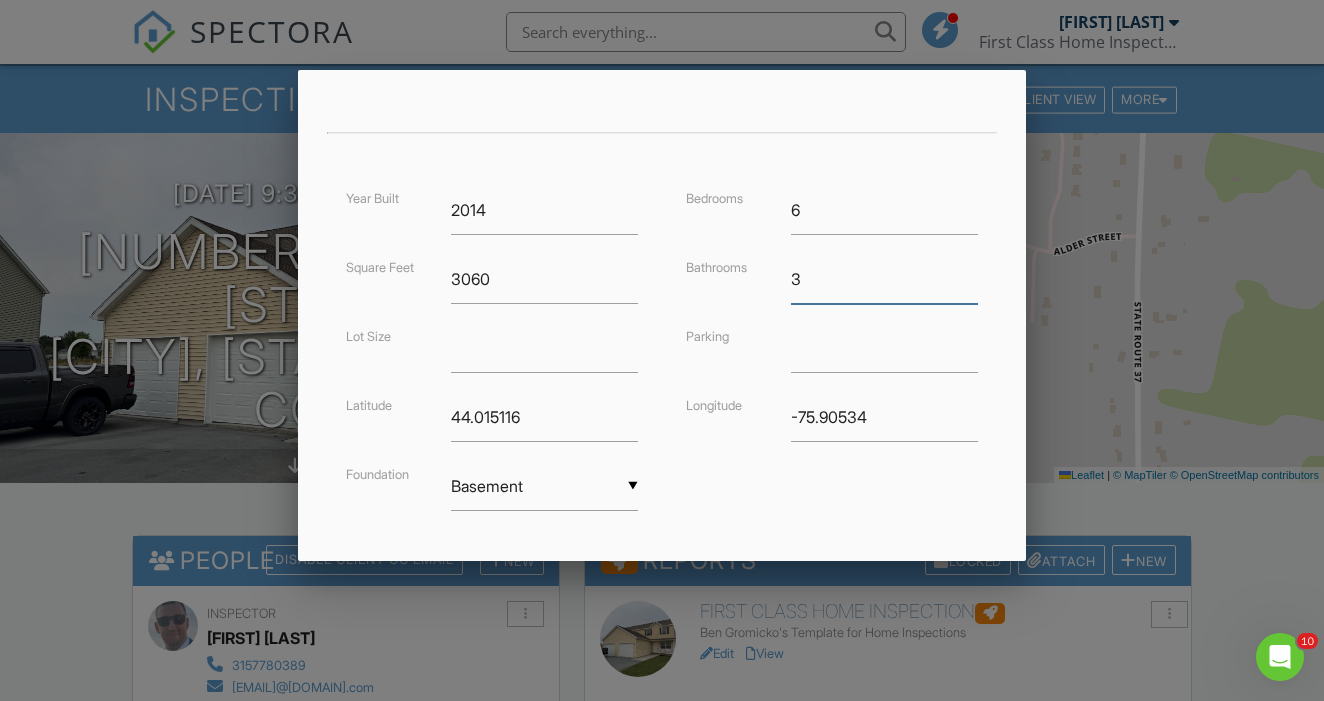 click on "3" at bounding box center (884, 279) 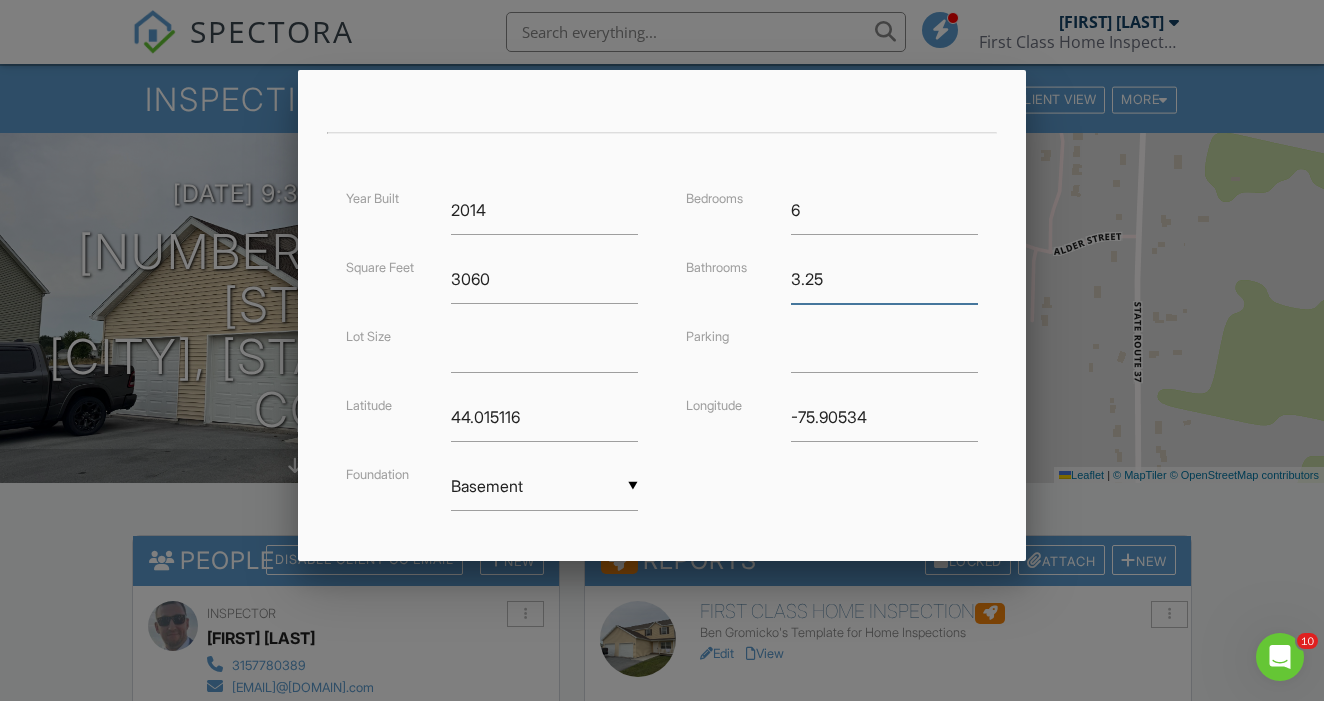 click on "3.25" at bounding box center (884, 279) 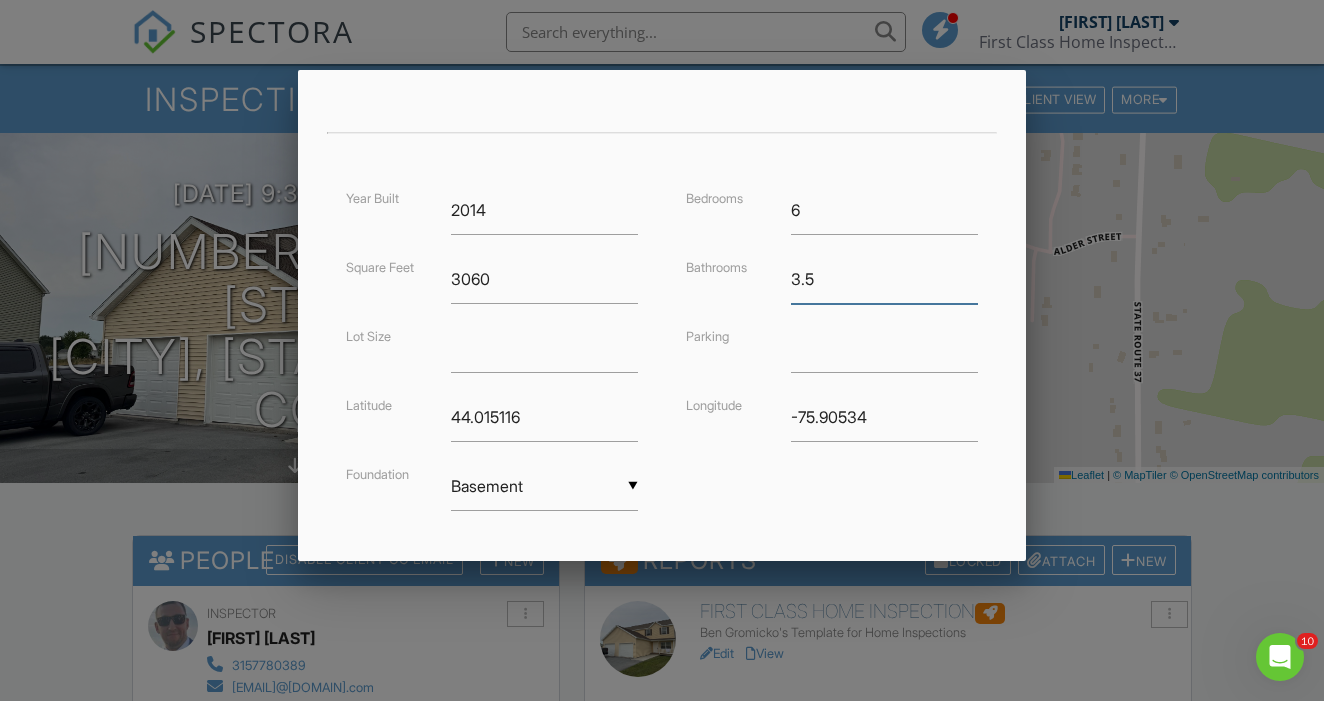 click on "3.5" at bounding box center [884, 279] 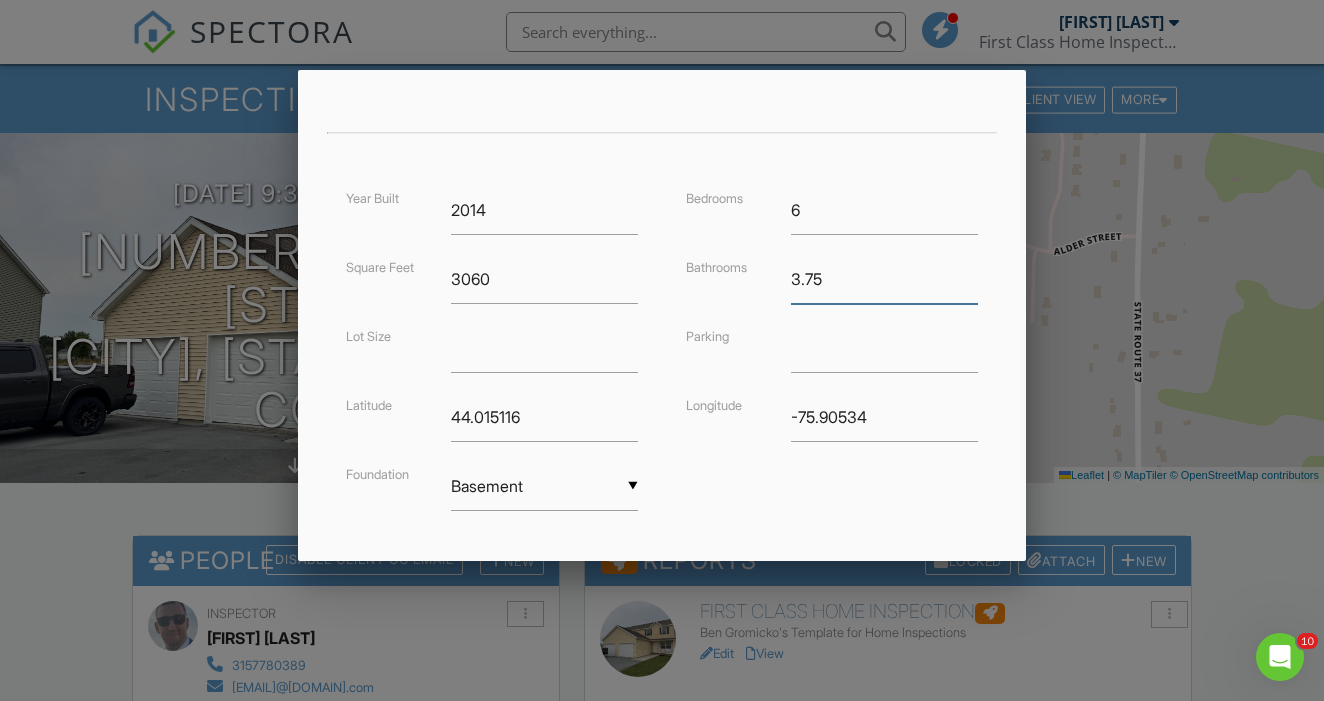 click on "3.75" at bounding box center (884, 279) 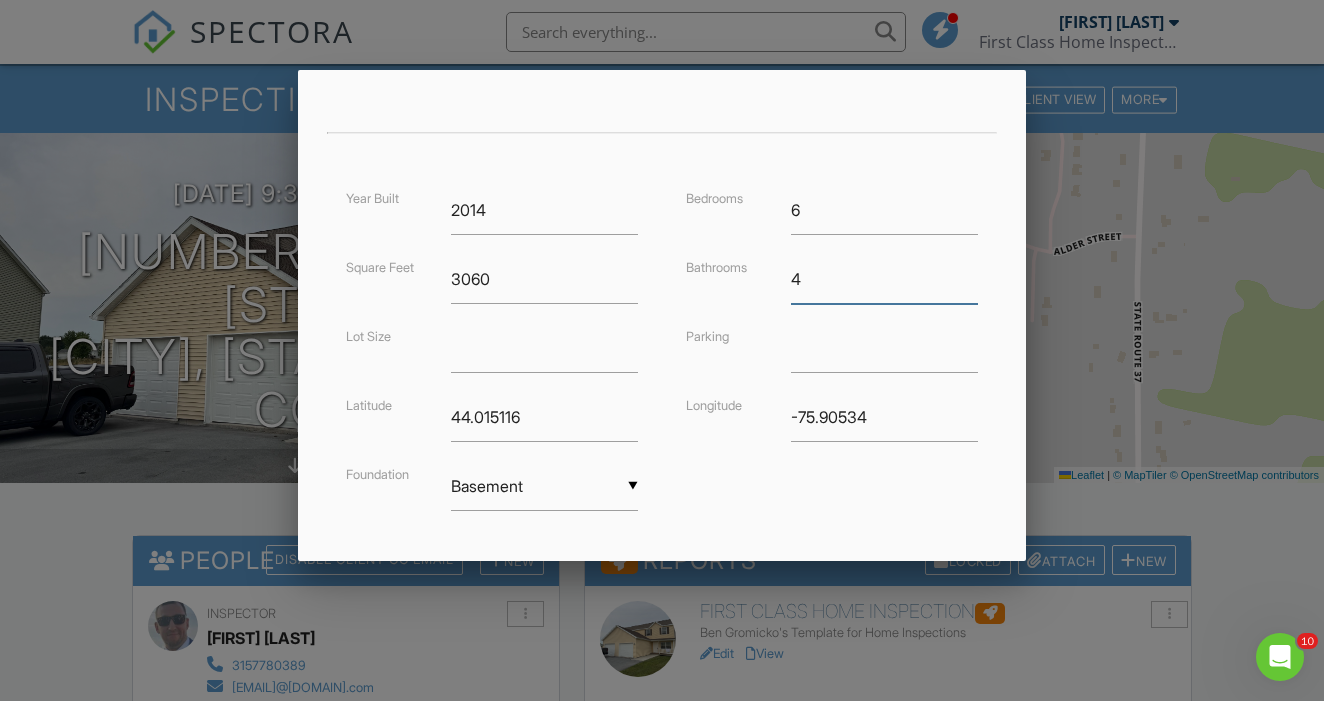 click on "4" at bounding box center [884, 279] 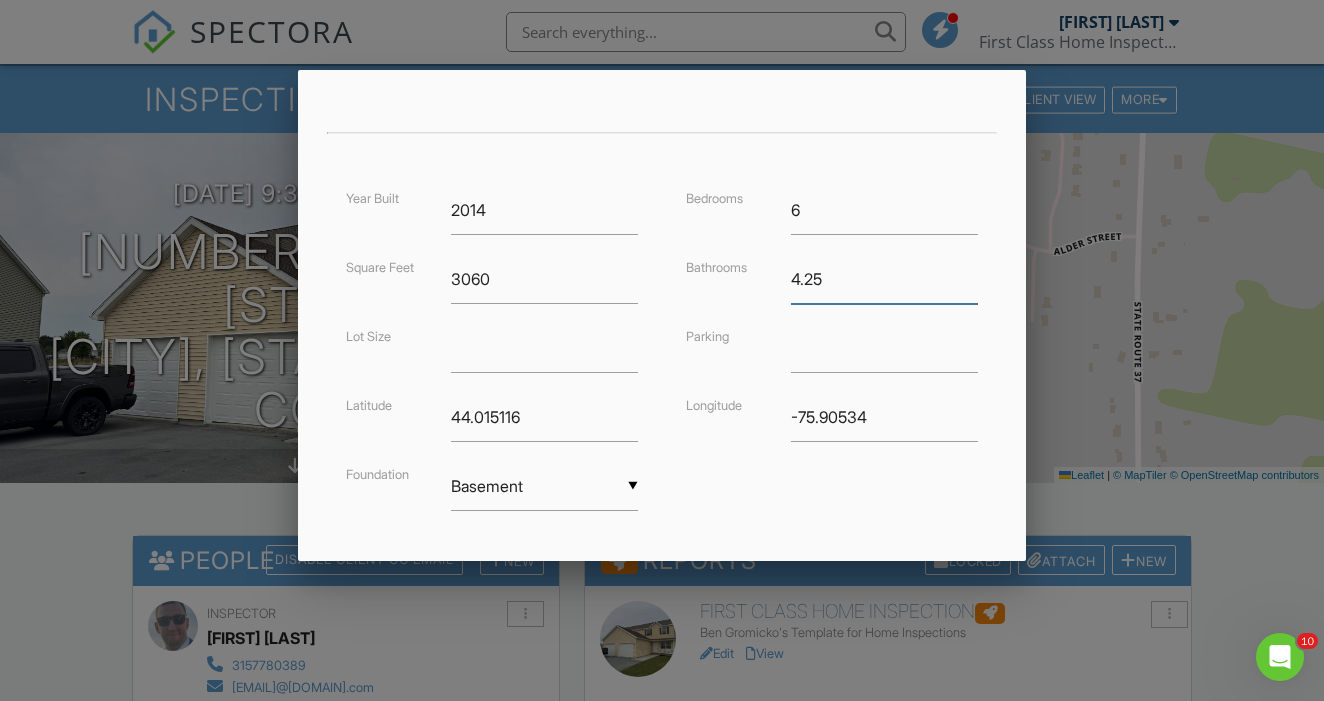 click on "4.25" at bounding box center (884, 279) 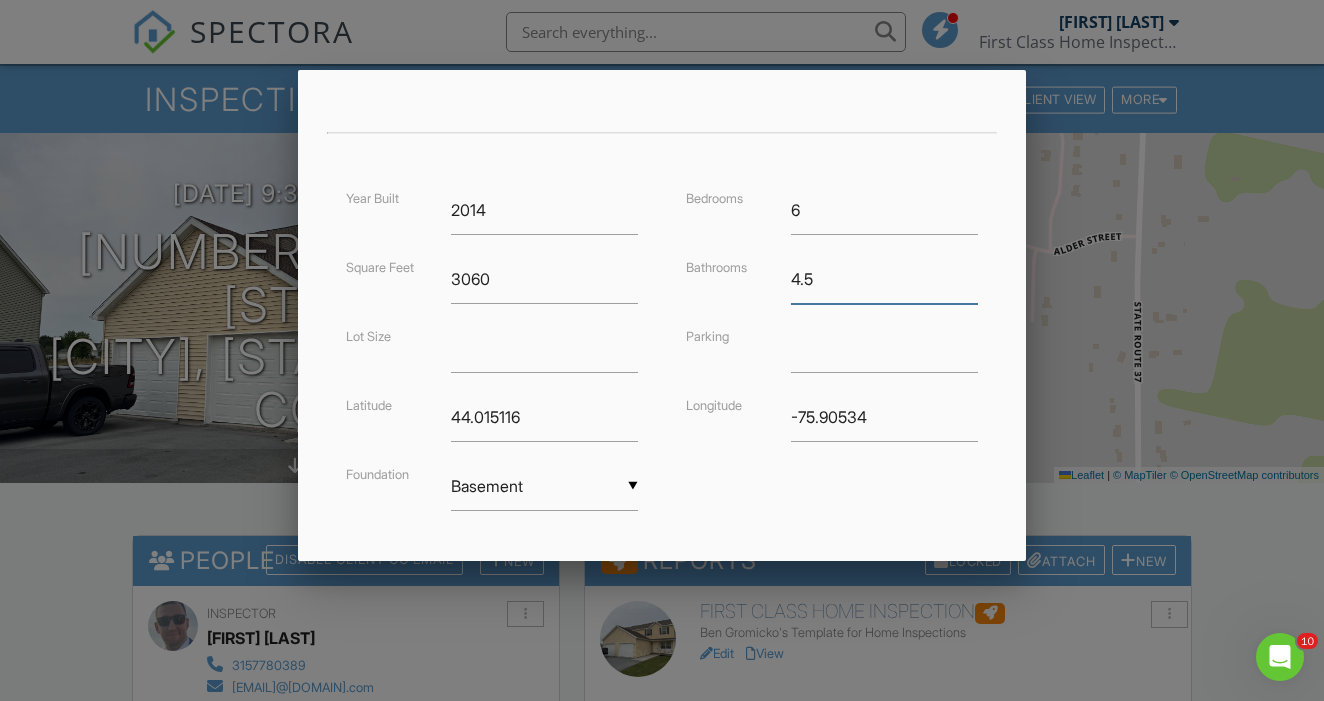click on "4.5" at bounding box center (884, 279) 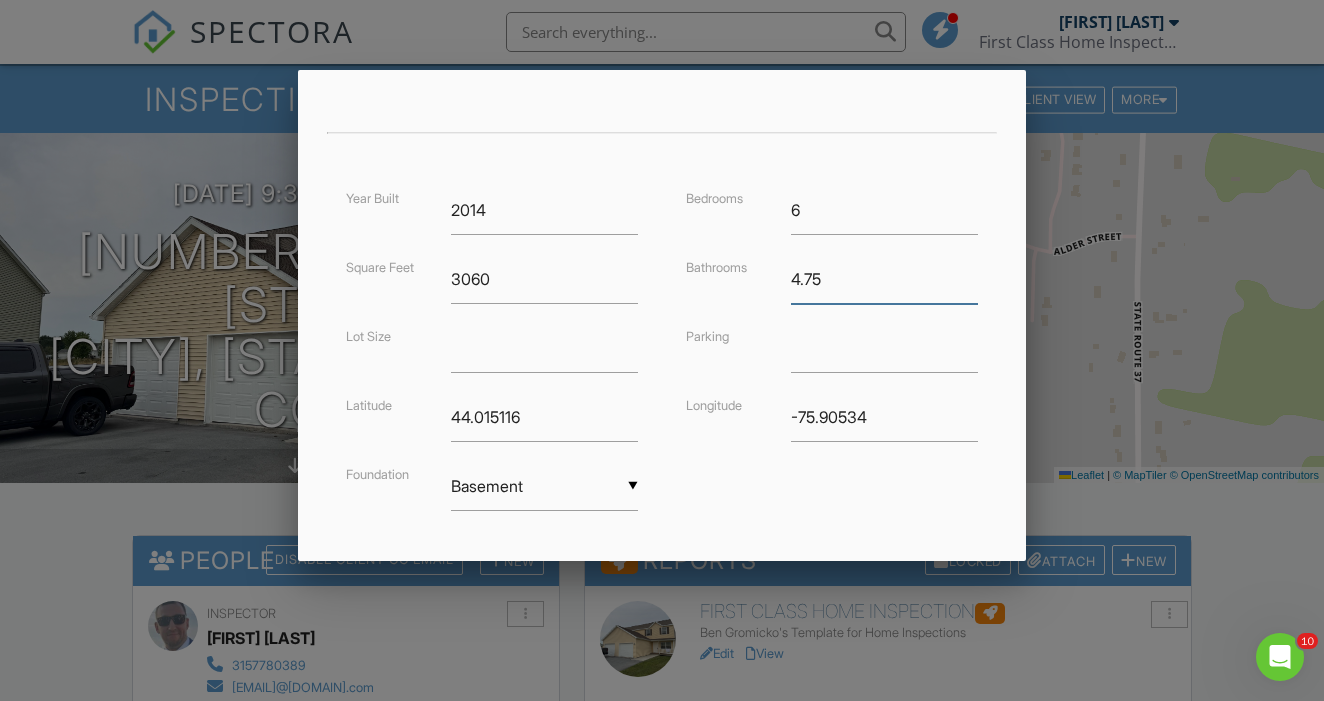 click on "4.75" at bounding box center [884, 279] 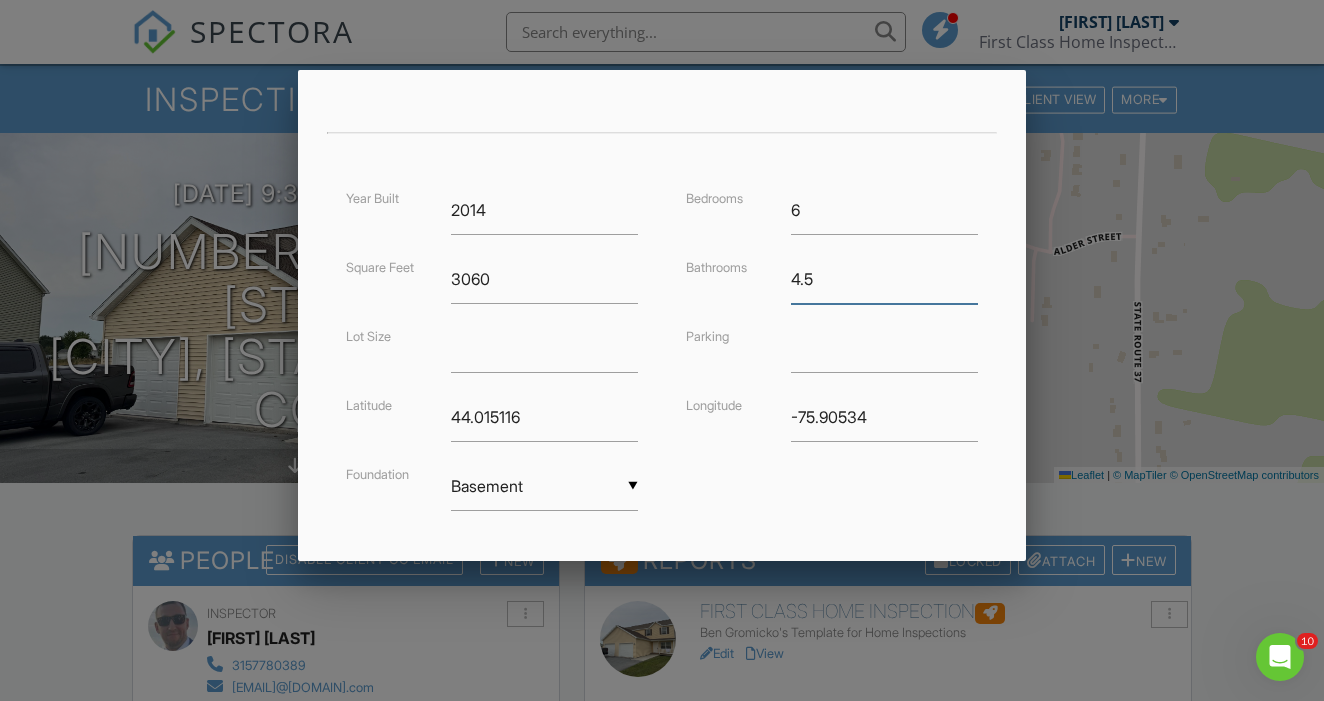 click on "4.5" at bounding box center [884, 279] 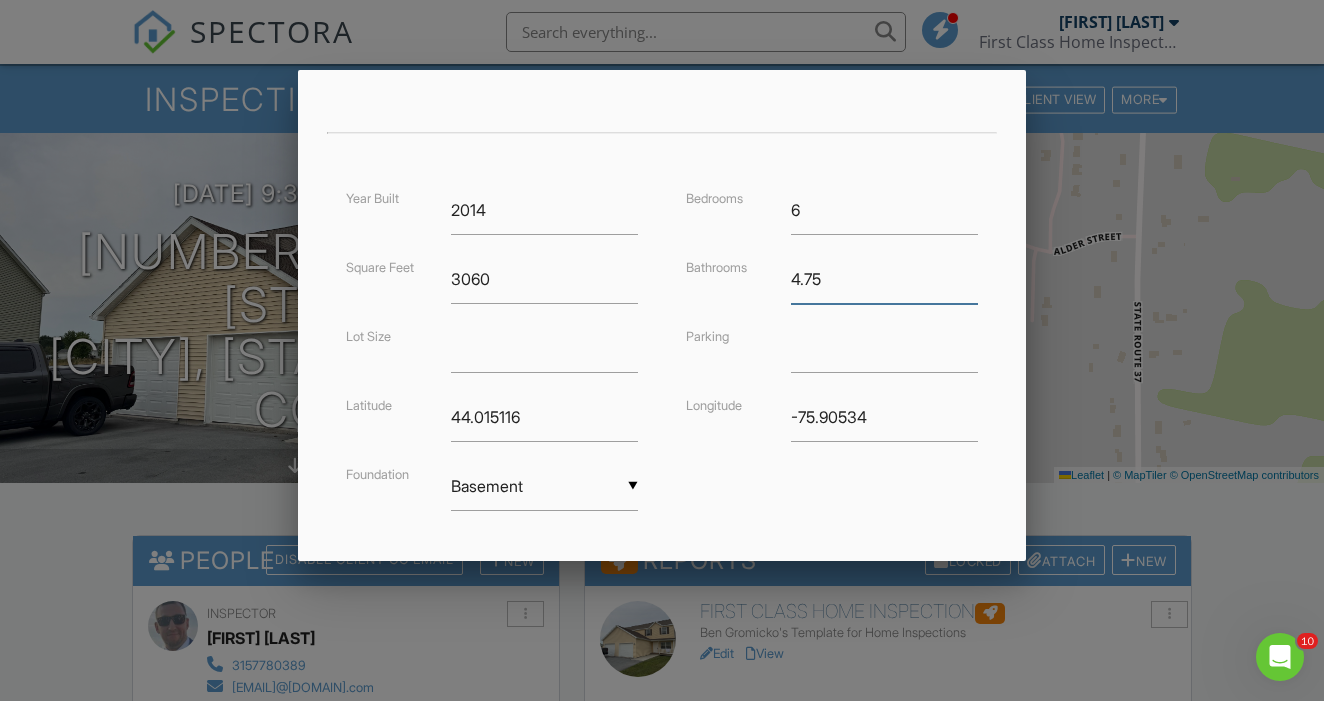 click on "4.75" at bounding box center [884, 279] 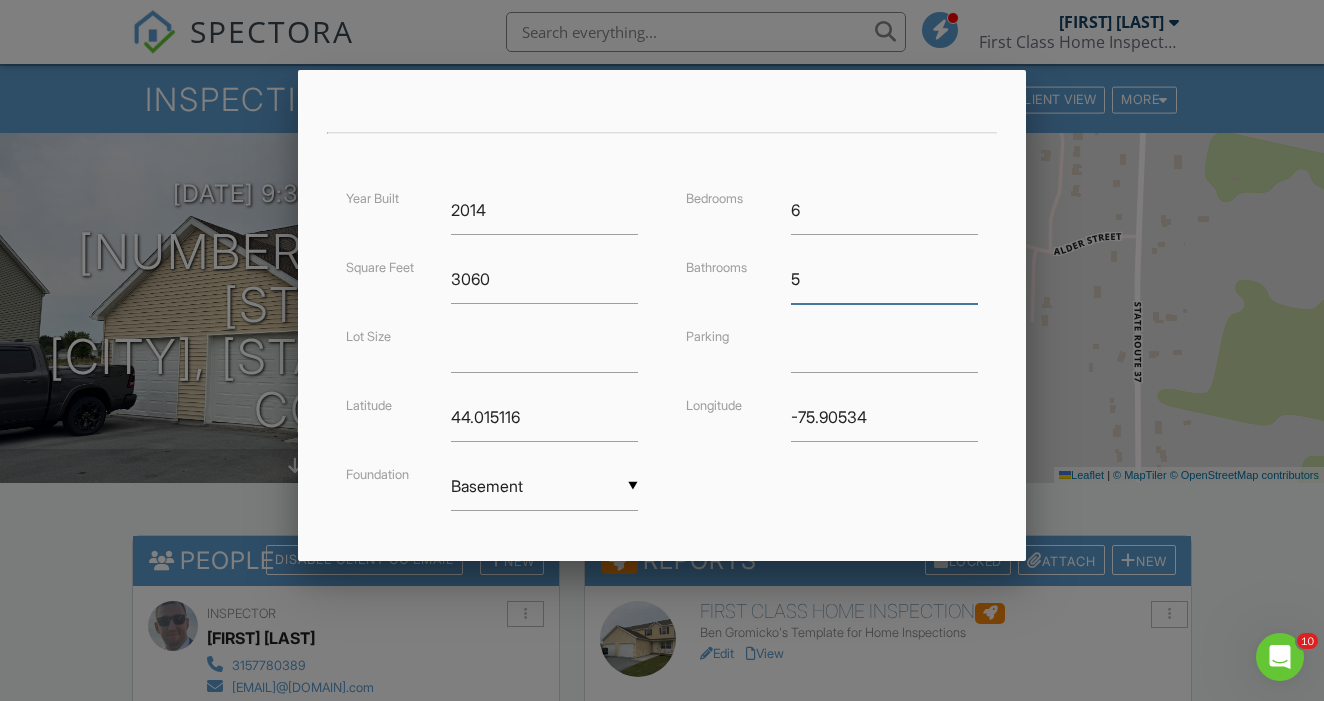 click on "5" at bounding box center (884, 279) 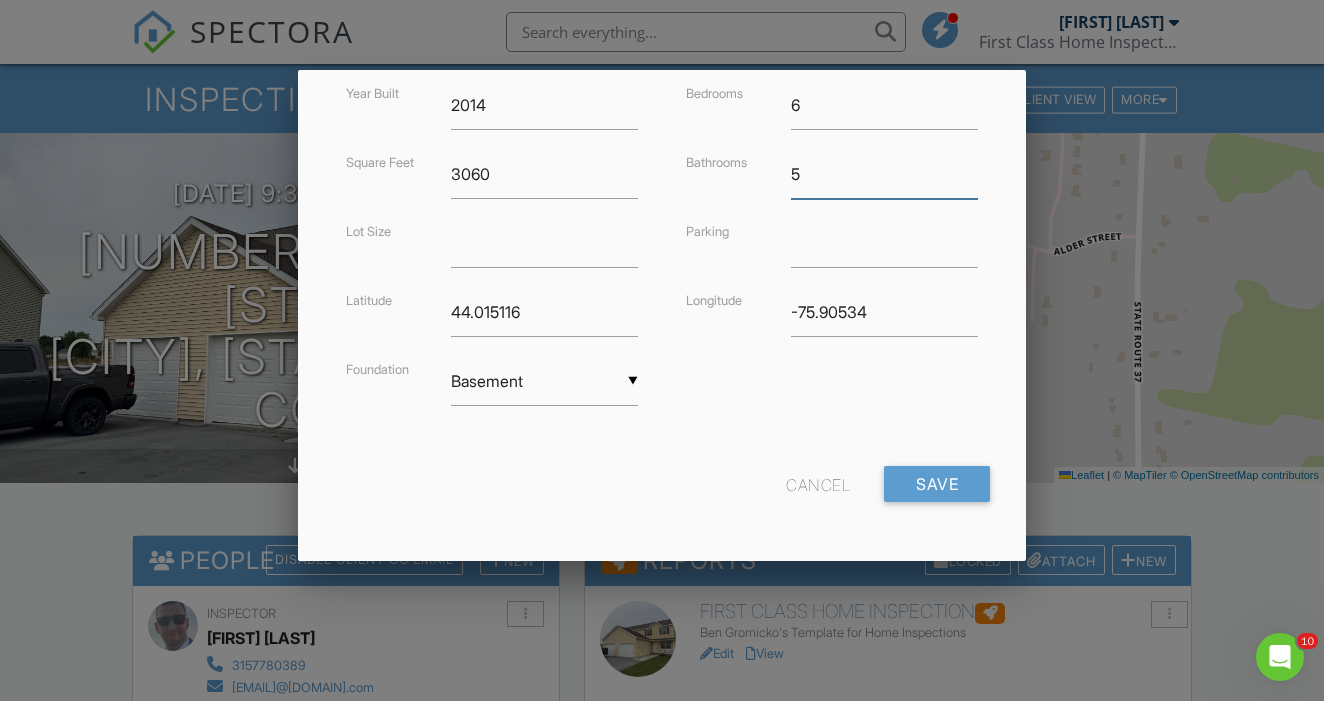 scroll, scrollTop: 507, scrollLeft: 0, axis: vertical 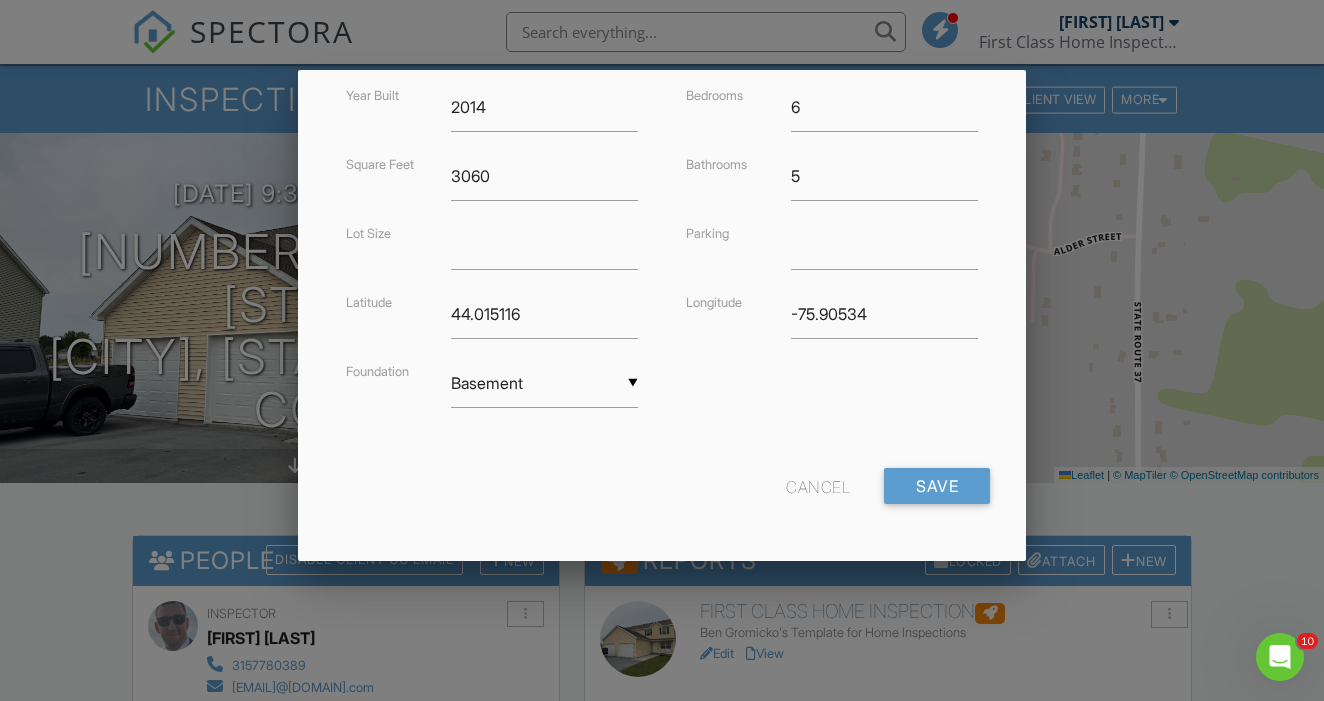 click on "▼ Basement Basement Slab Crawlspace
Basement
Slab
Crawlspace" at bounding box center (544, 383) 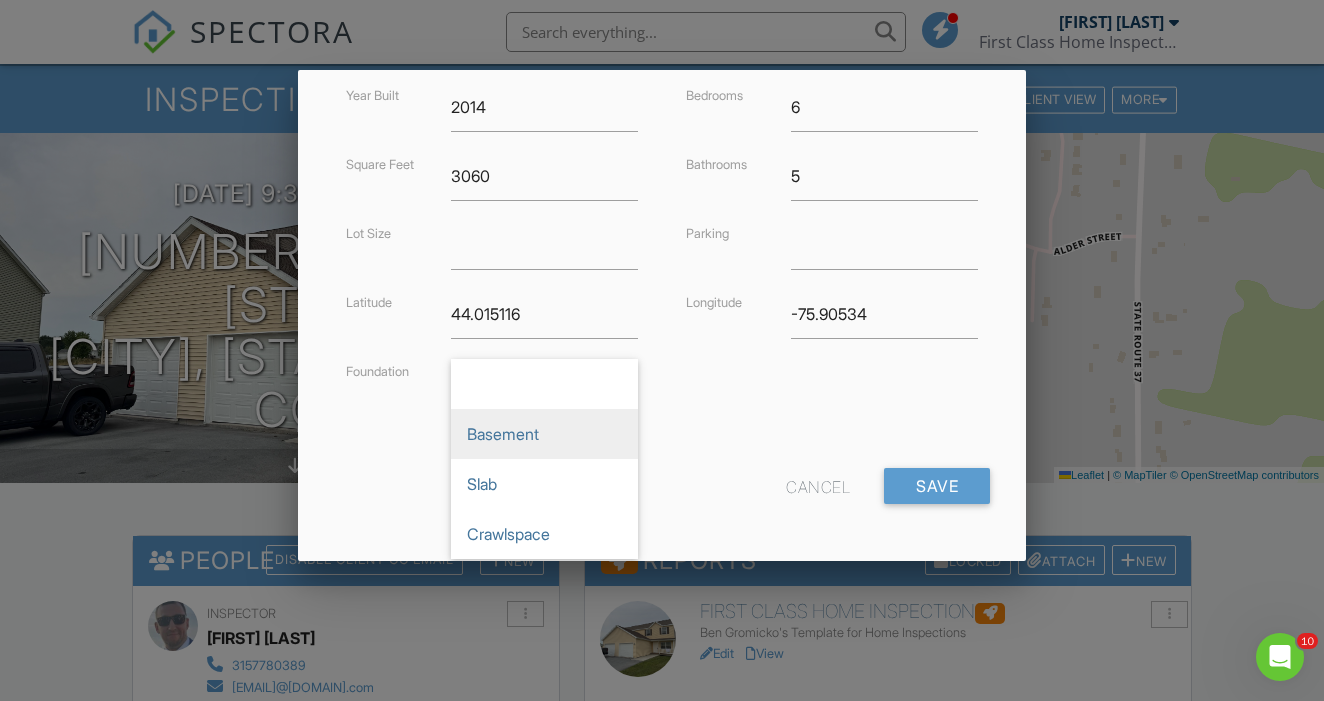 scroll, scrollTop: 0, scrollLeft: 0, axis: both 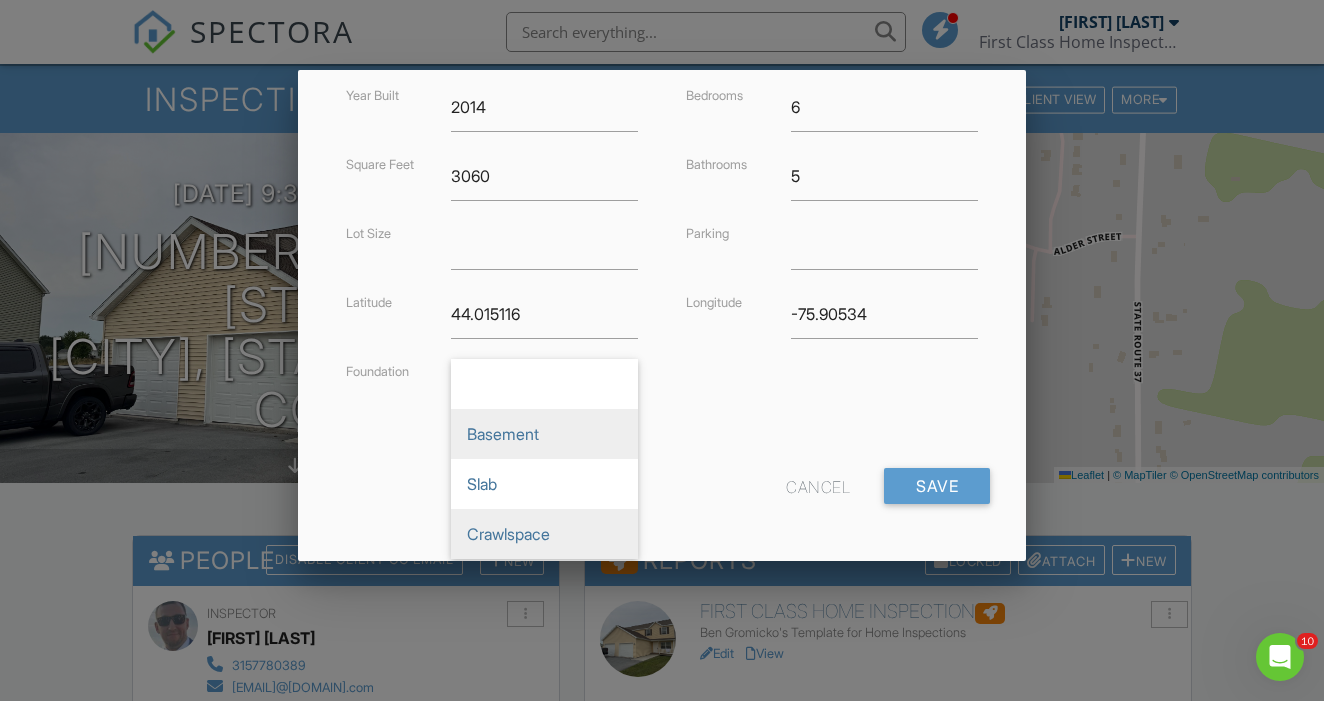 click on "Crawlspace" at bounding box center (544, 534) 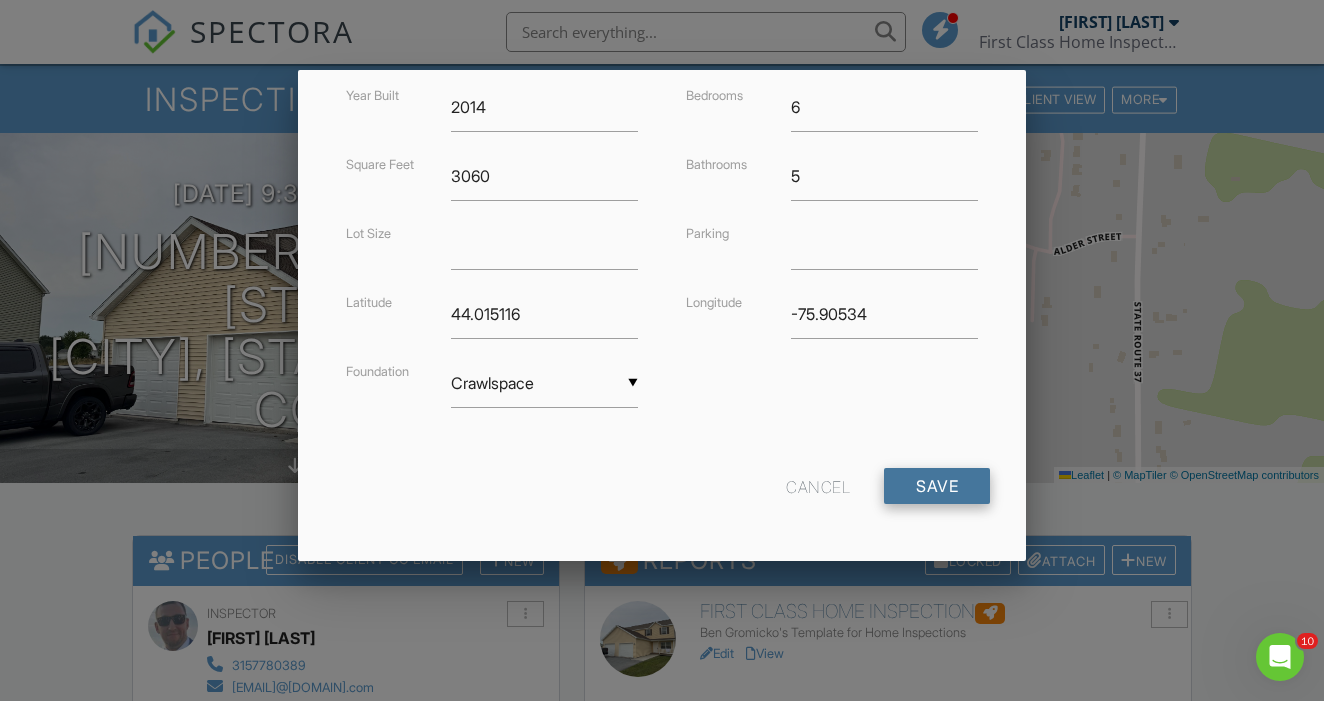 click on "Save" at bounding box center (937, 486) 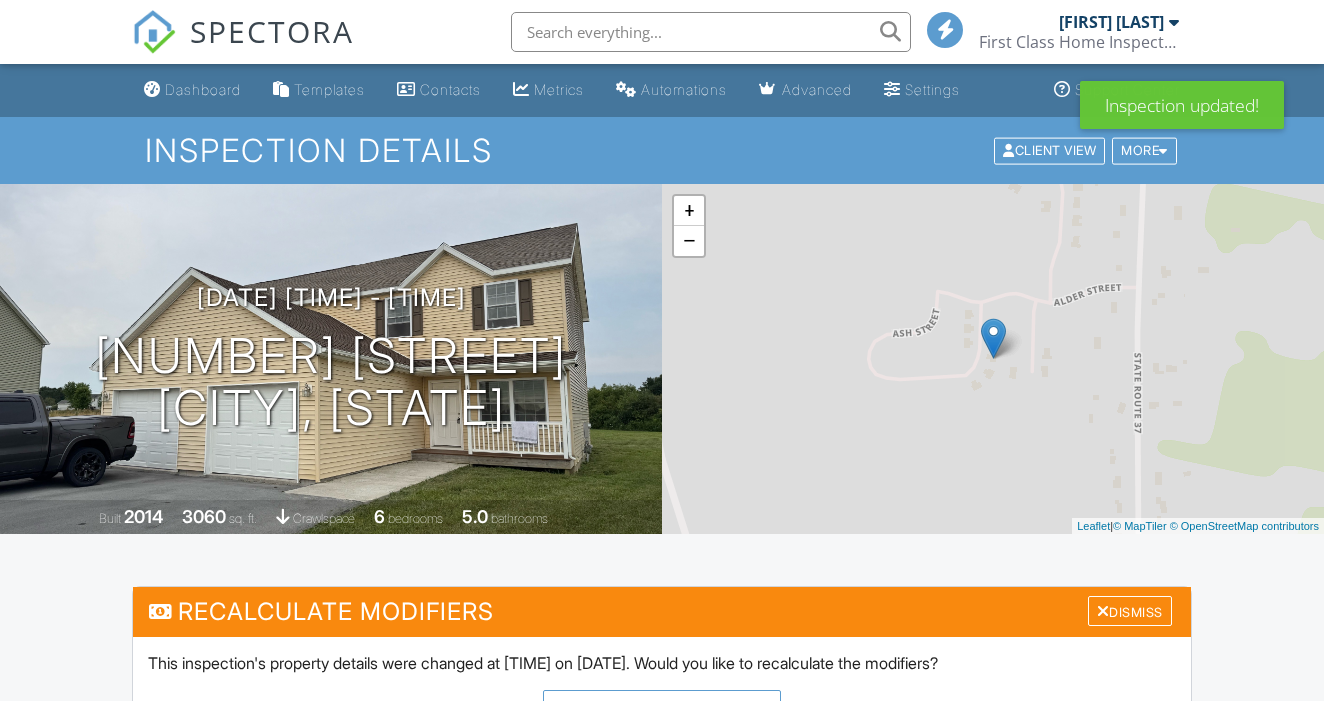 scroll, scrollTop: 0, scrollLeft: 0, axis: both 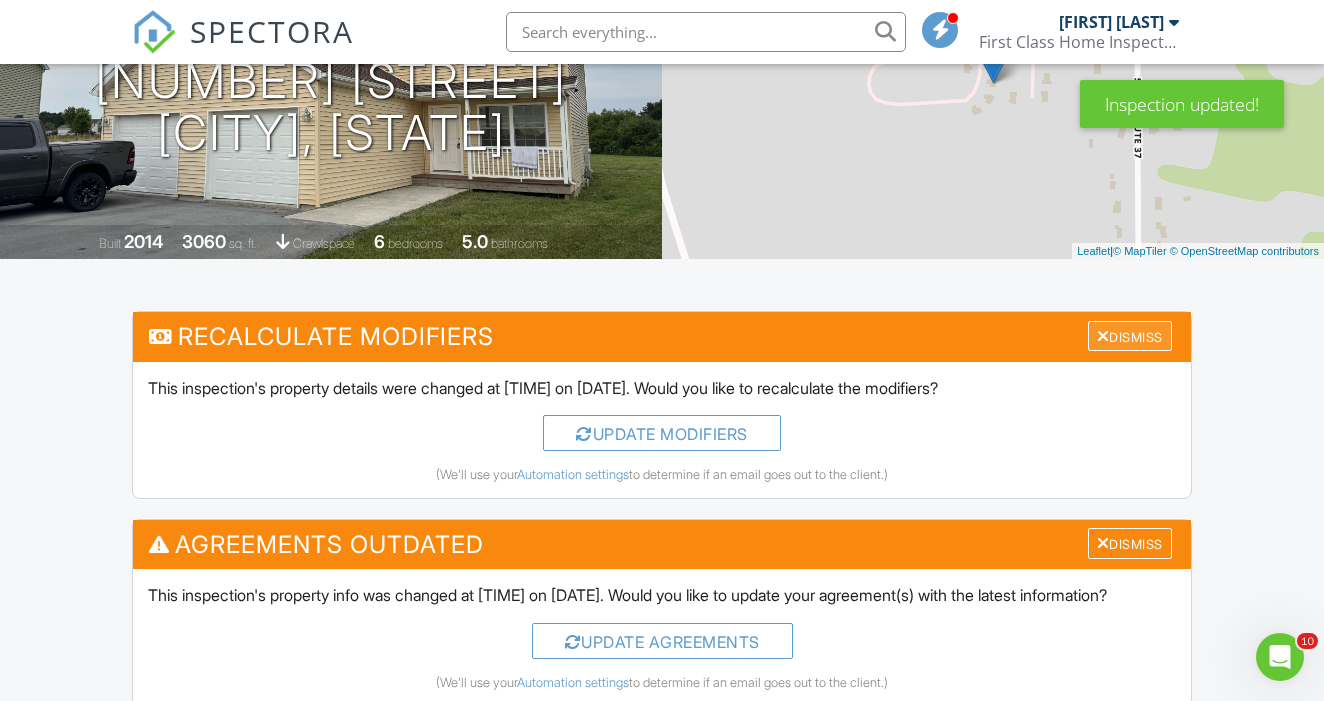 click on "Dismiss" at bounding box center [1130, 336] 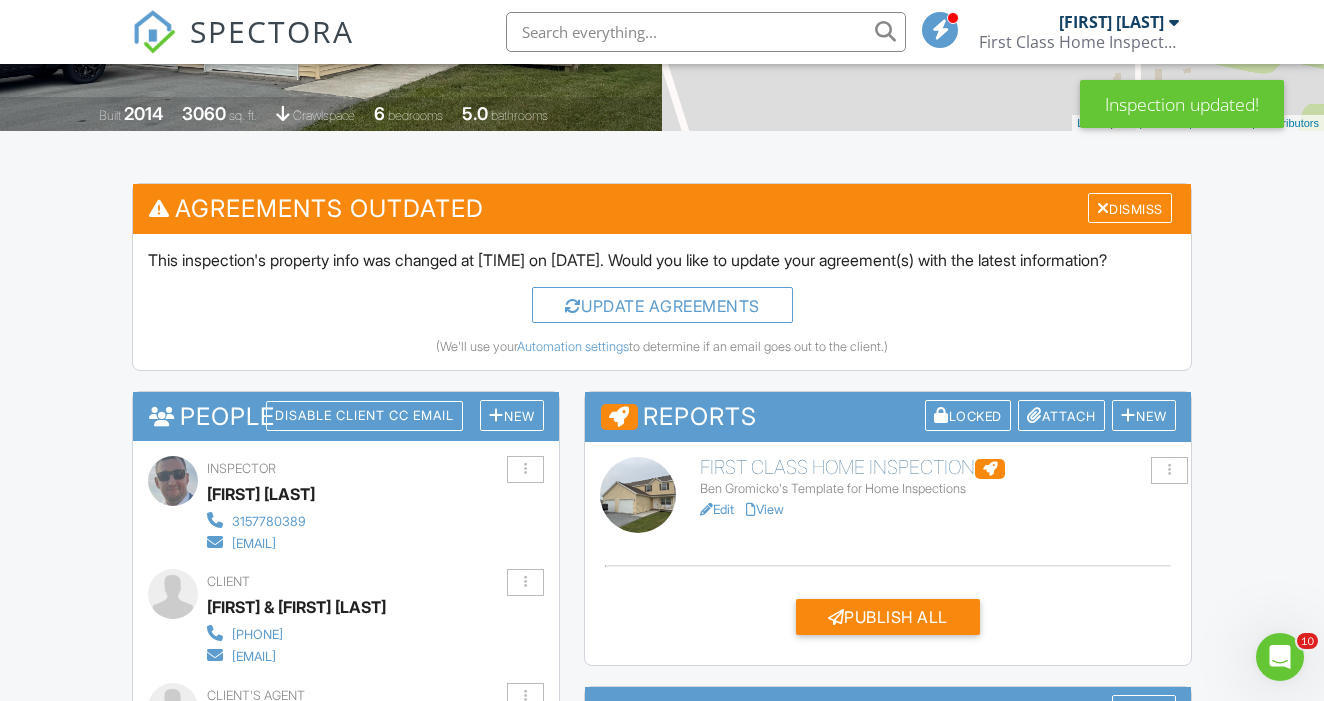 scroll, scrollTop: 351, scrollLeft: 0, axis: vertical 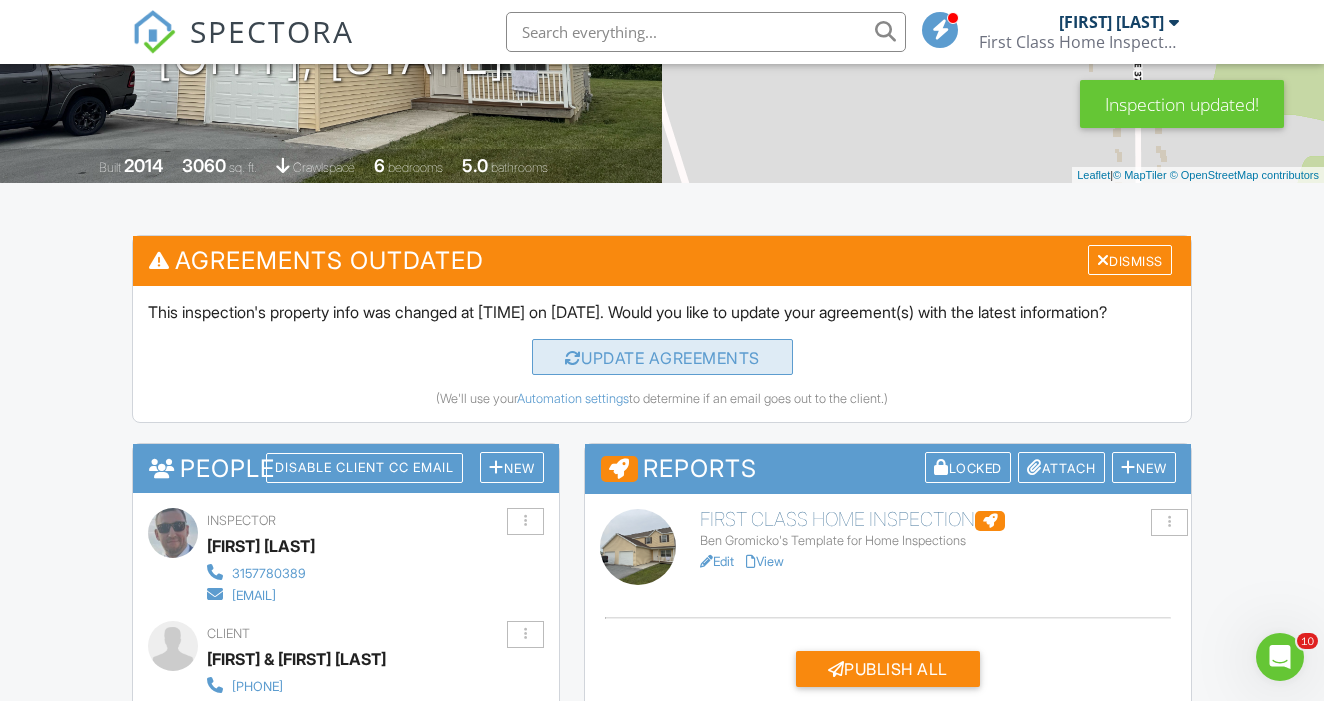 click on "Update Agreements" at bounding box center [662, 357] 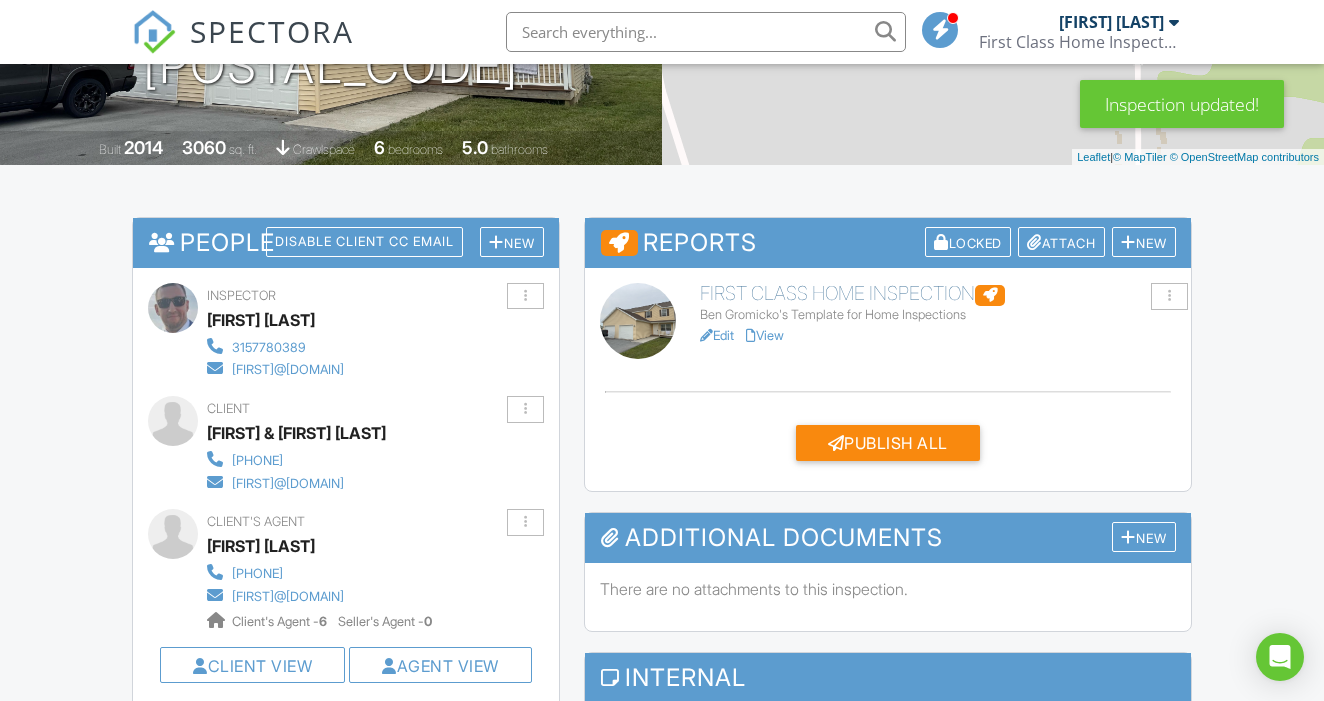 scroll, scrollTop: 369, scrollLeft: 0, axis: vertical 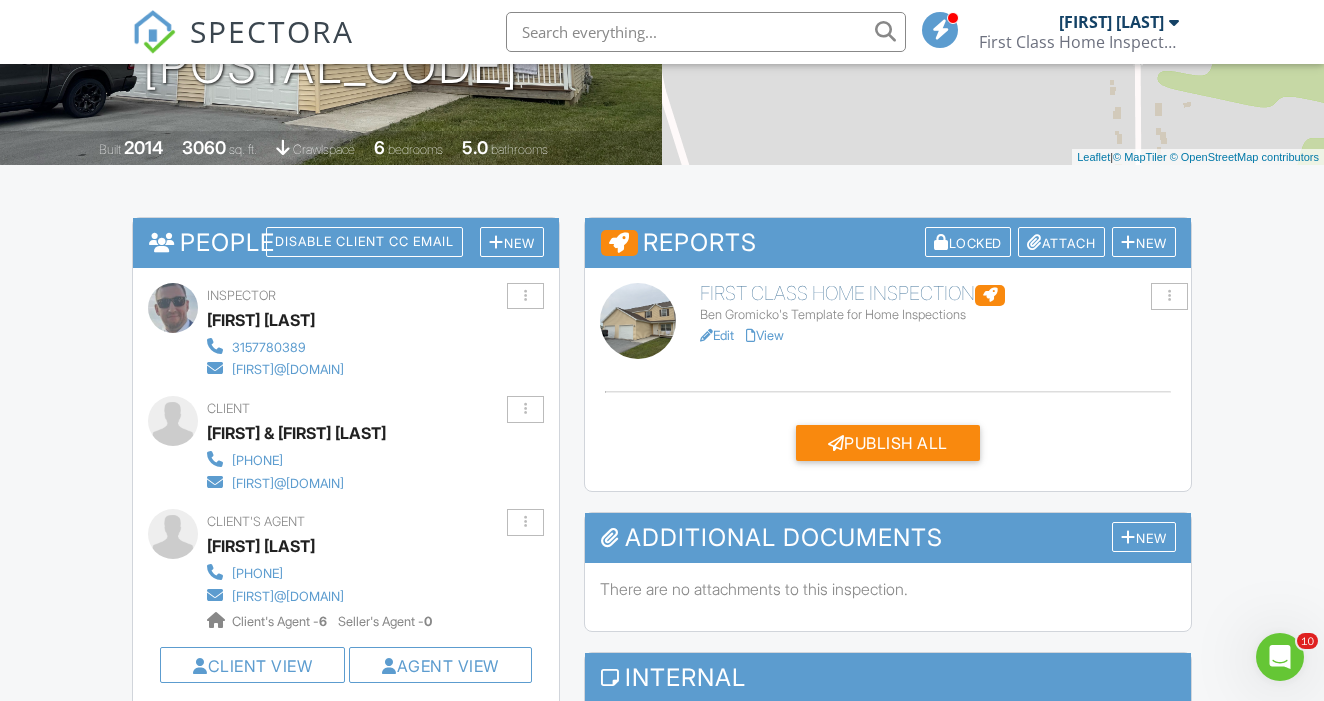 click on "View" at bounding box center (765, 335) 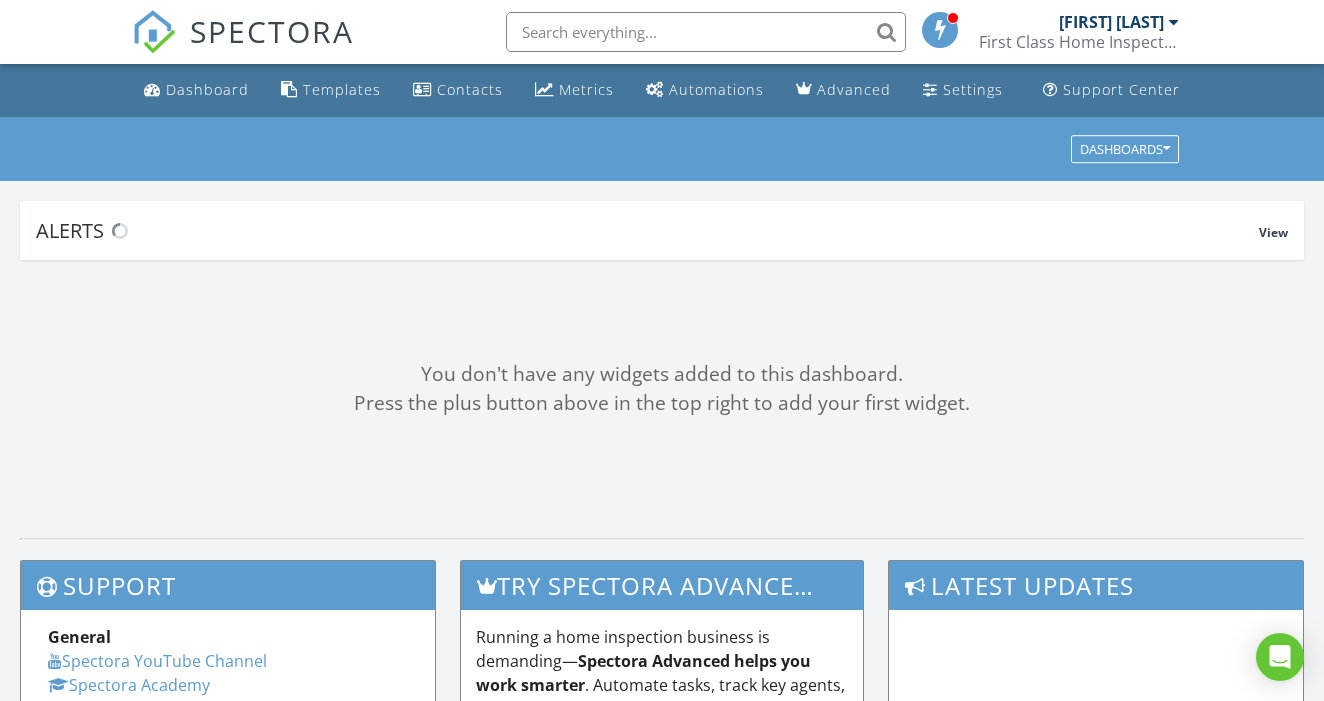 scroll, scrollTop: 0, scrollLeft: 0, axis: both 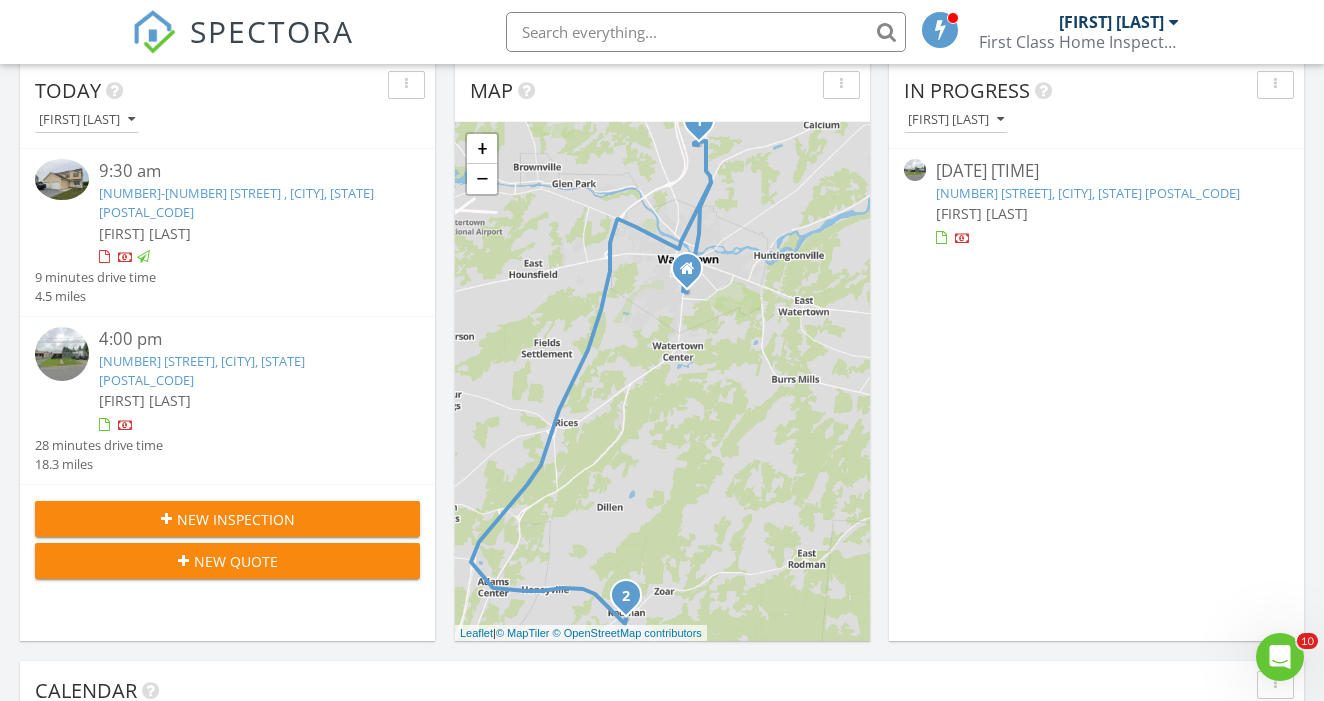 click on "10068-10072 Ash St , Watertown, NY 13601" at bounding box center (236, 202) 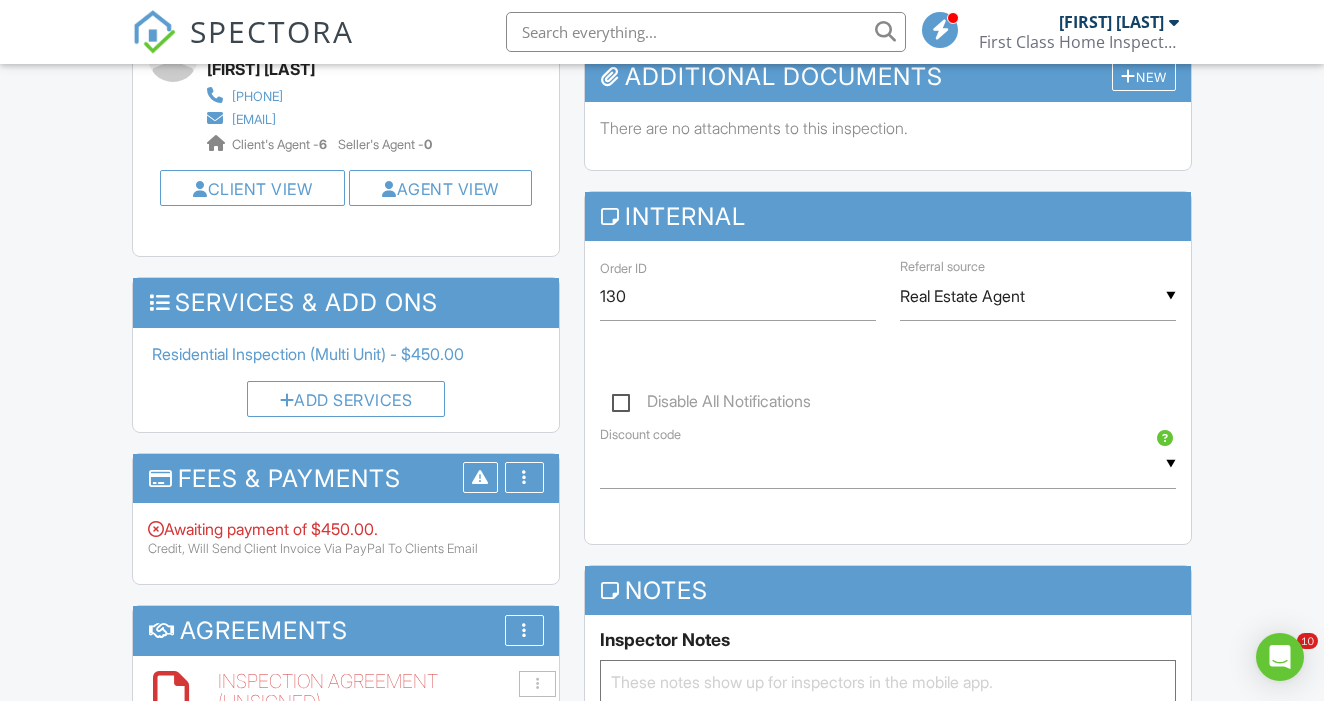 scroll, scrollTop: 949, scrollLeft: 0, axis: vertical 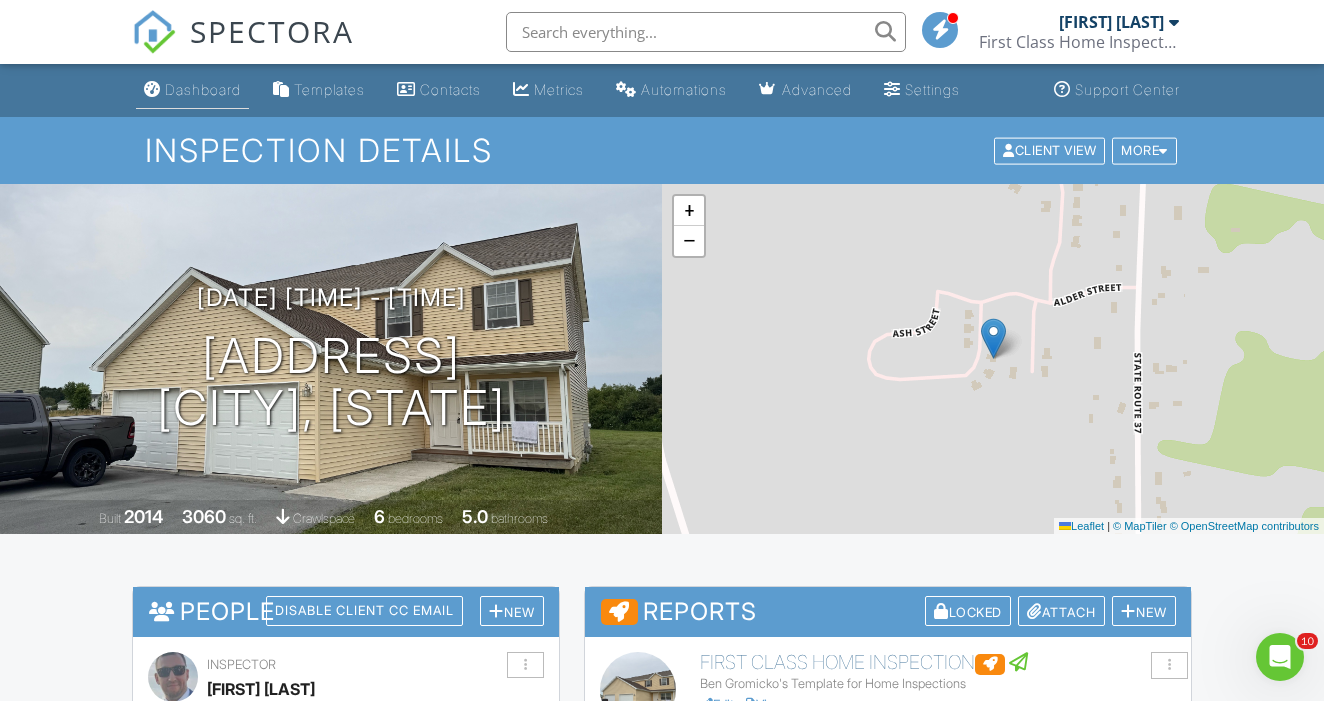 click on "Dashboard" at bounding box center (203, 89) 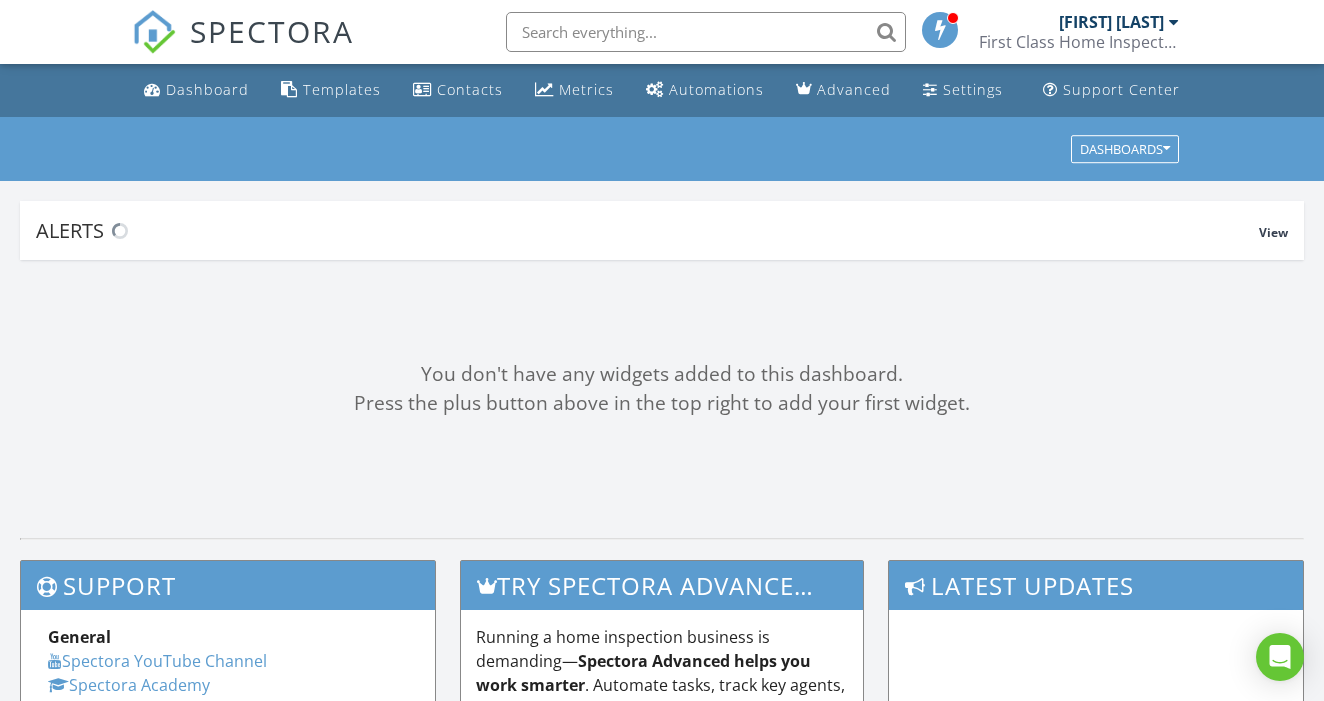 scroll, scrollTop: 0, scrollLeft: 0, axis: both 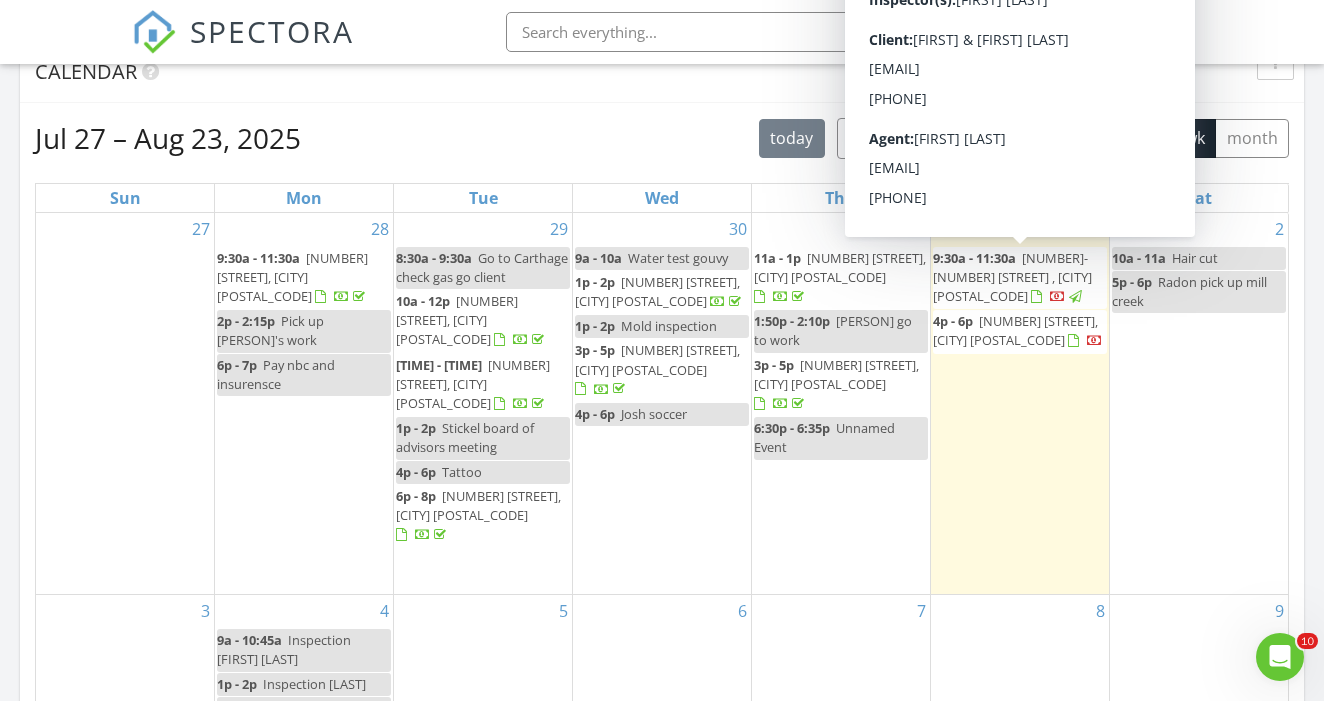 click on "Jul 27 – Aug 23, 2025 today list day week cal wk 4 wk month" at bounding box center (662, 138) 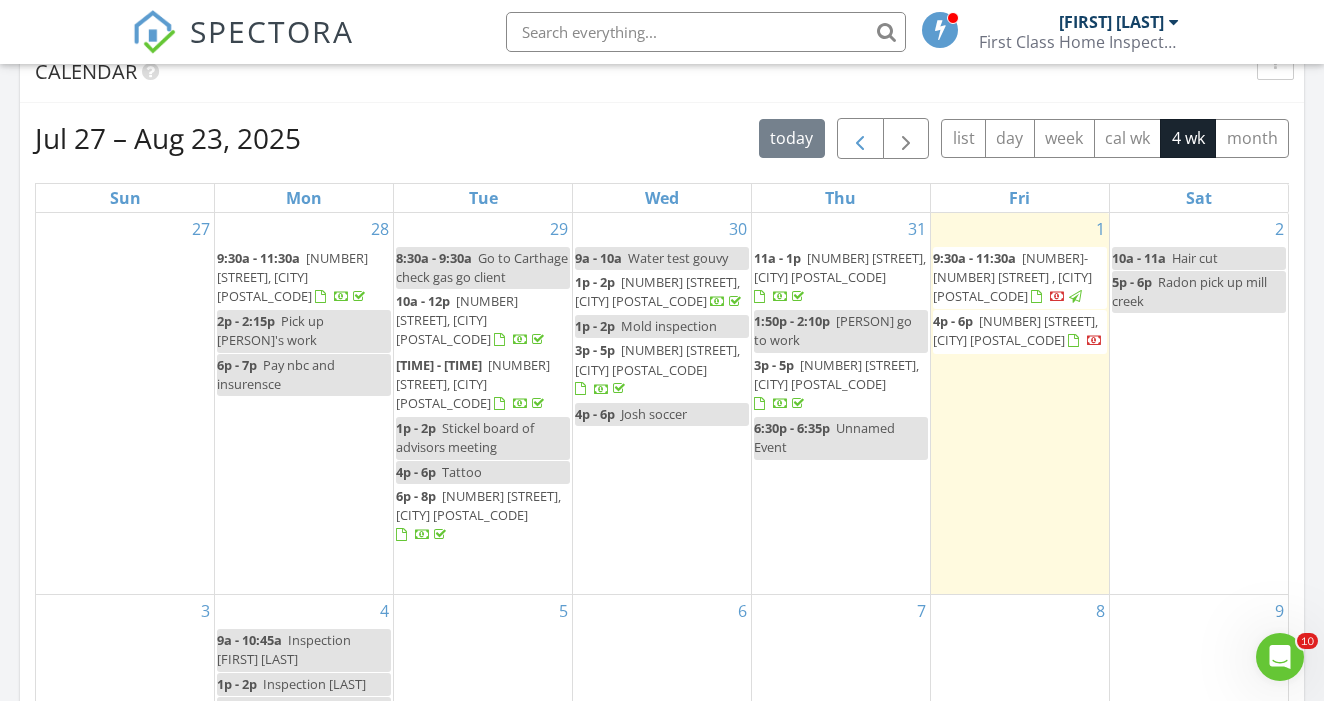 click at bounding box center (860, 139) 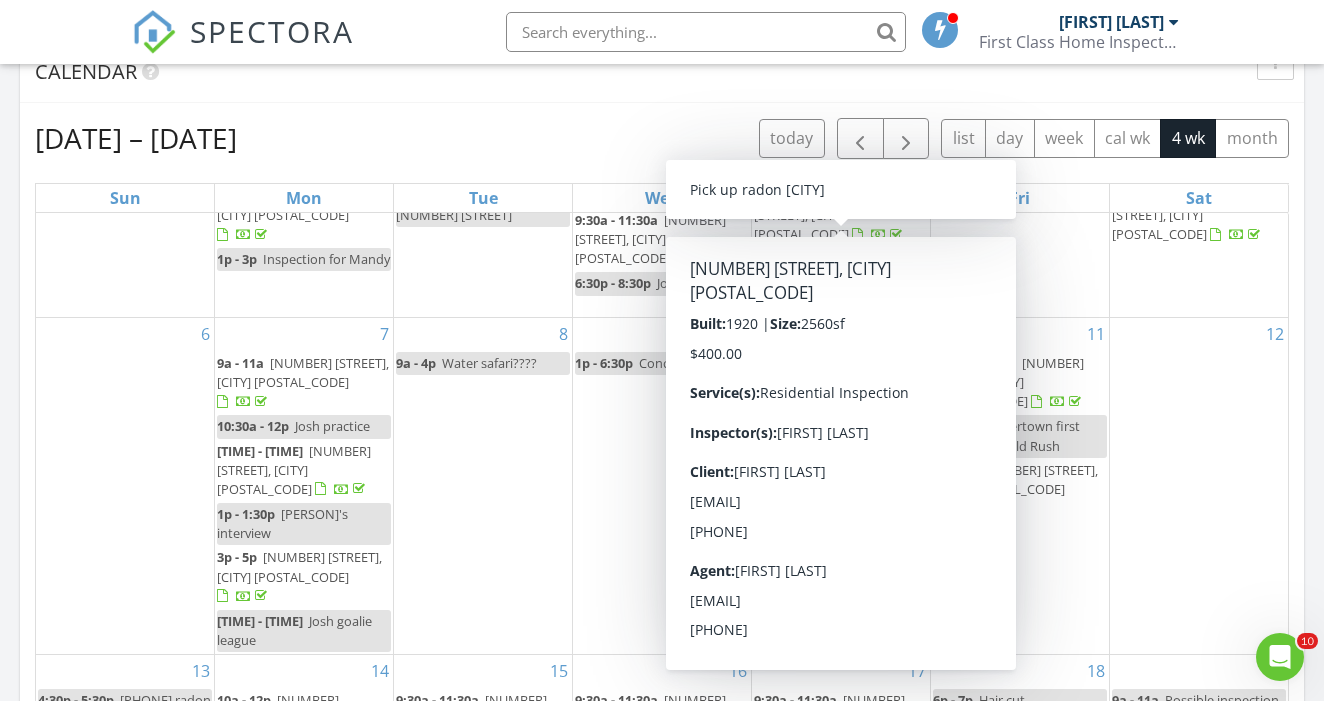 scroll, scrollTop: 61, scrollLeft: 0, axis: vertical 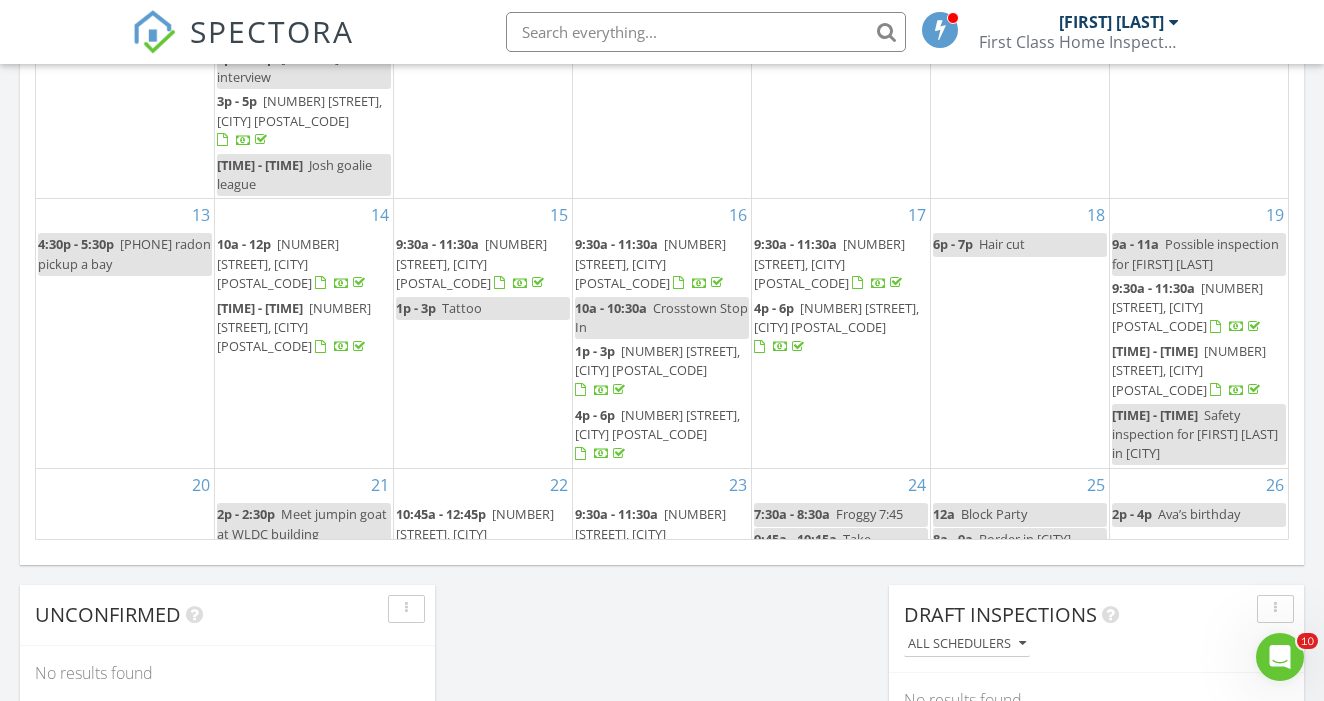 click on "713 Parham St, Carthage 13619" at bounding box center (829, 263) 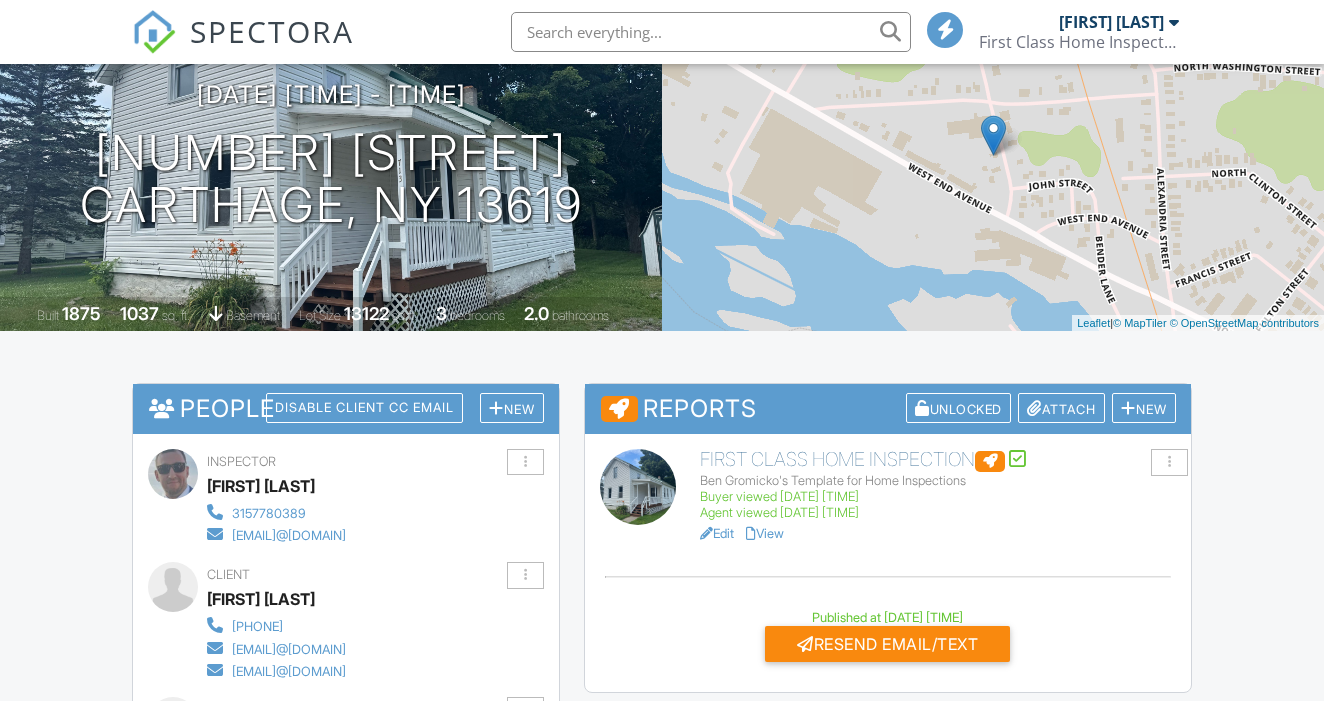 scroll, scrollTop: 280, scrollLeft: 0, axis: vertical 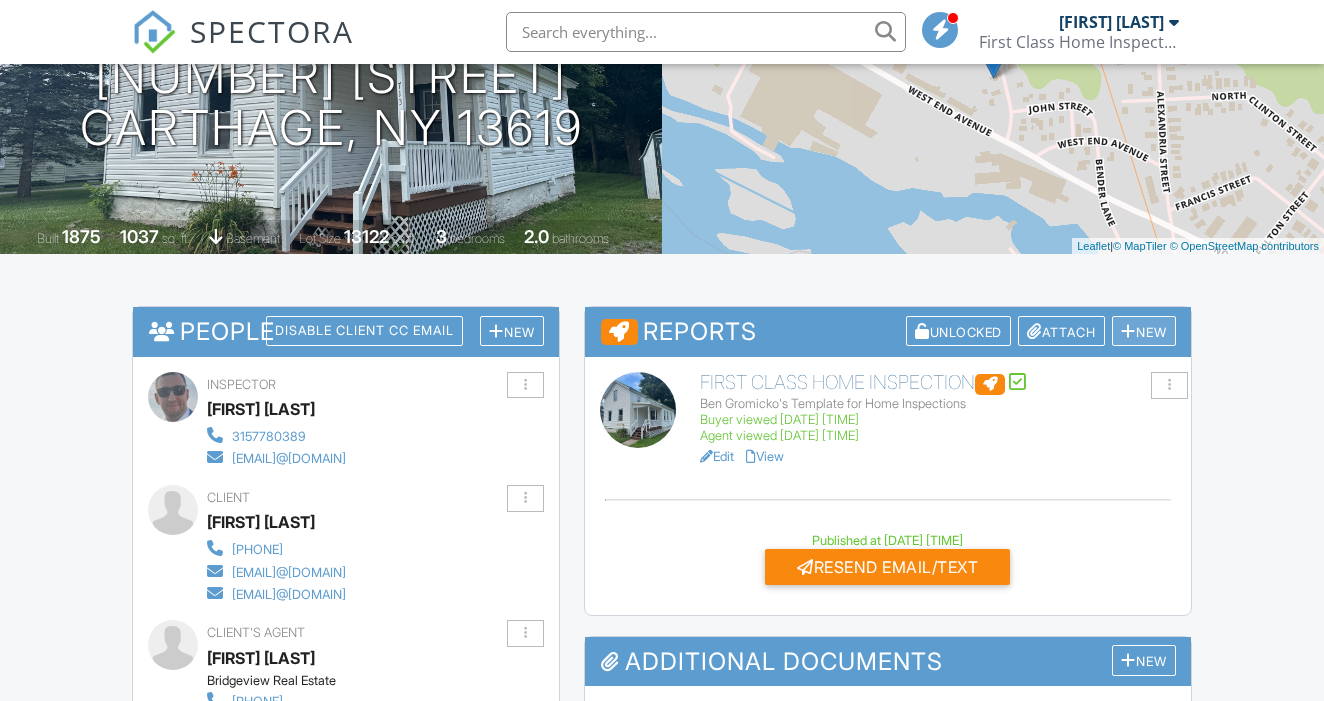 click on "New" at bounding box center (1144, 331) 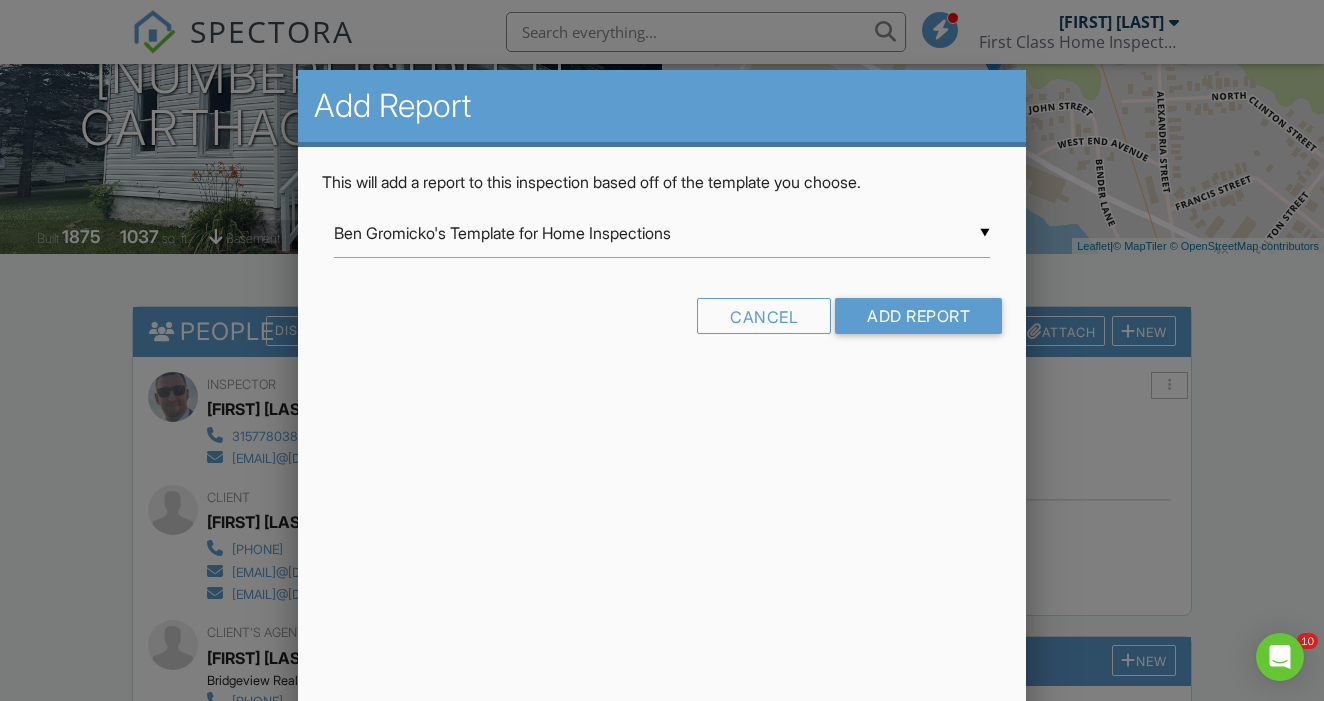 click on "Ben Gromicko's Template for Home Inspections" at bounding box center (662, 233) 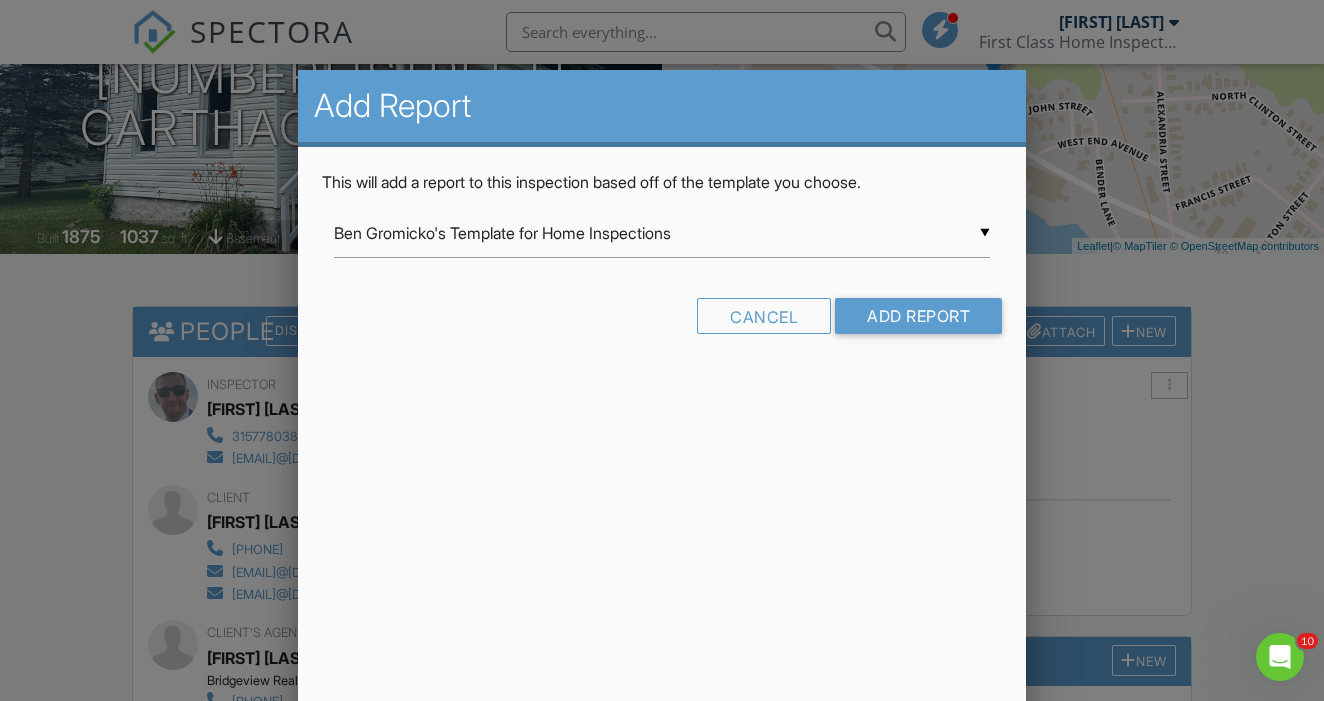 scroll, scrollTop: 0, scrollLeft: 0, axis: both 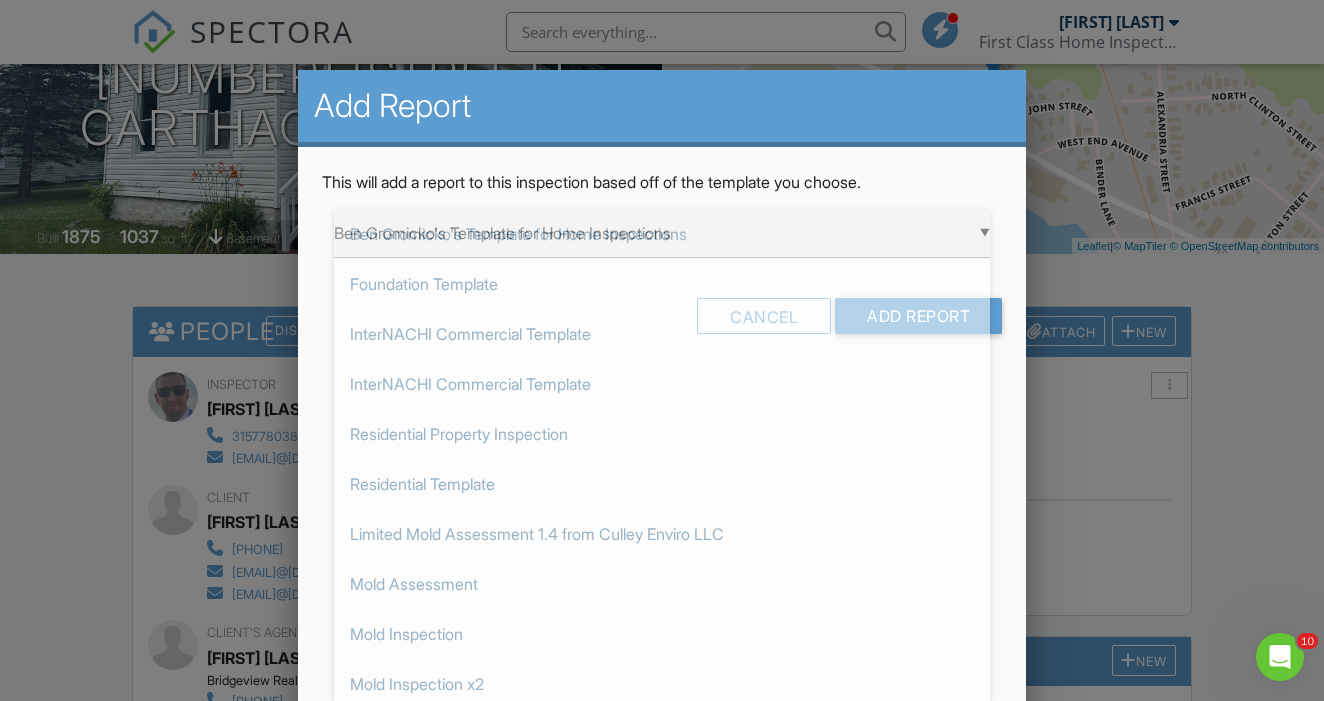 click on "Ben Gromicko's Template for Home Inspections" at bounding box center (662, 234) 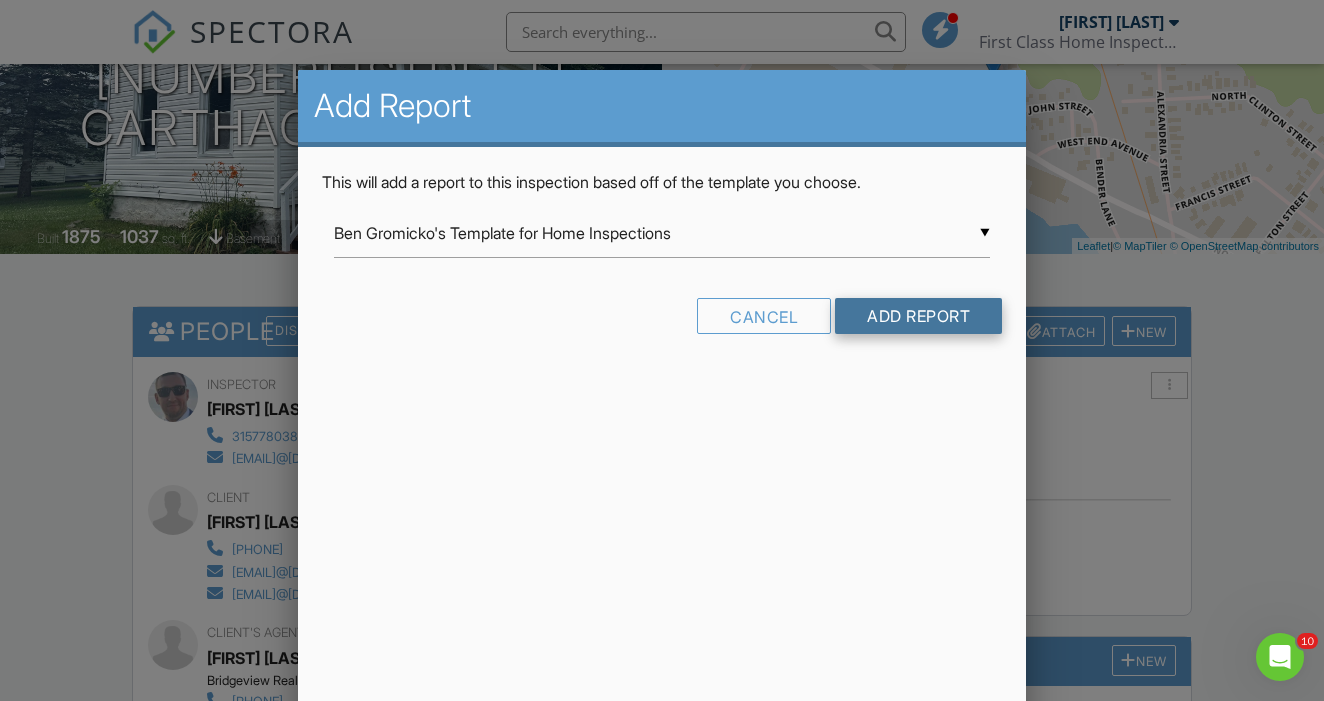 click on "Add Report" at bounding box center [918, 316] 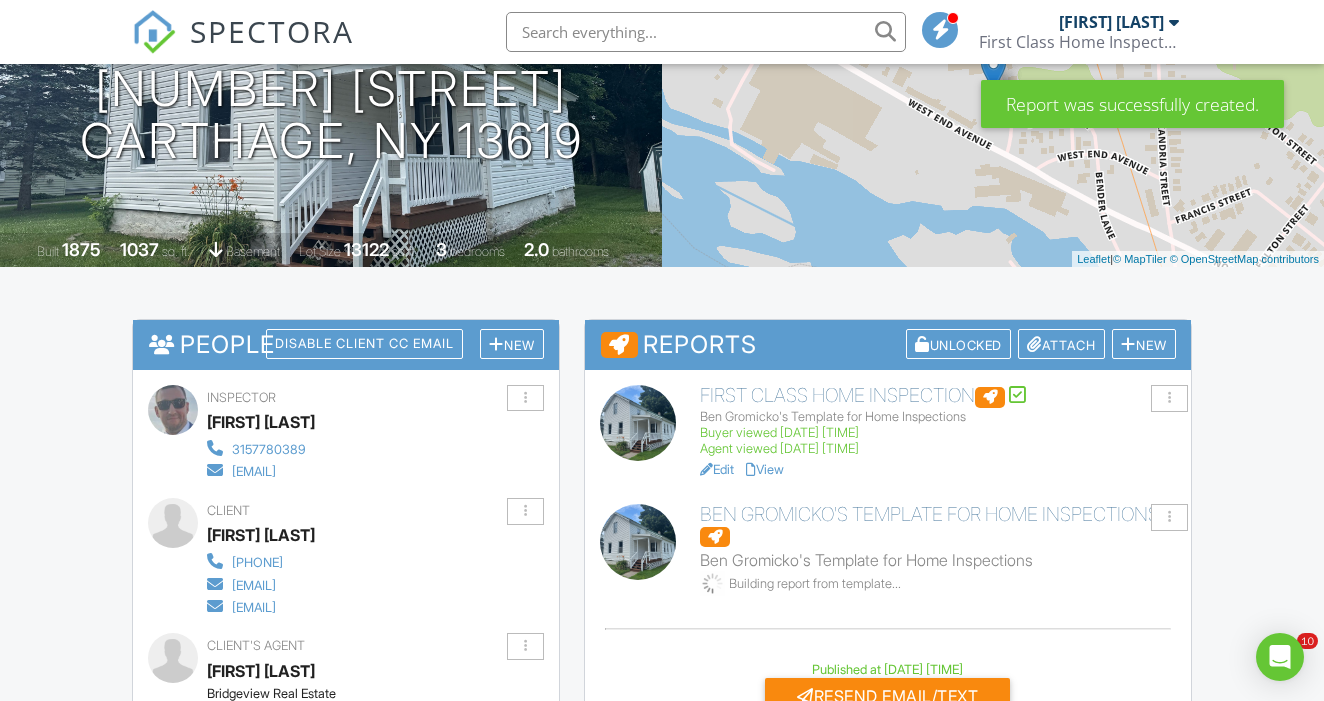scroll, scrollTop: 325, scrollLeft: 0, axis: vertical 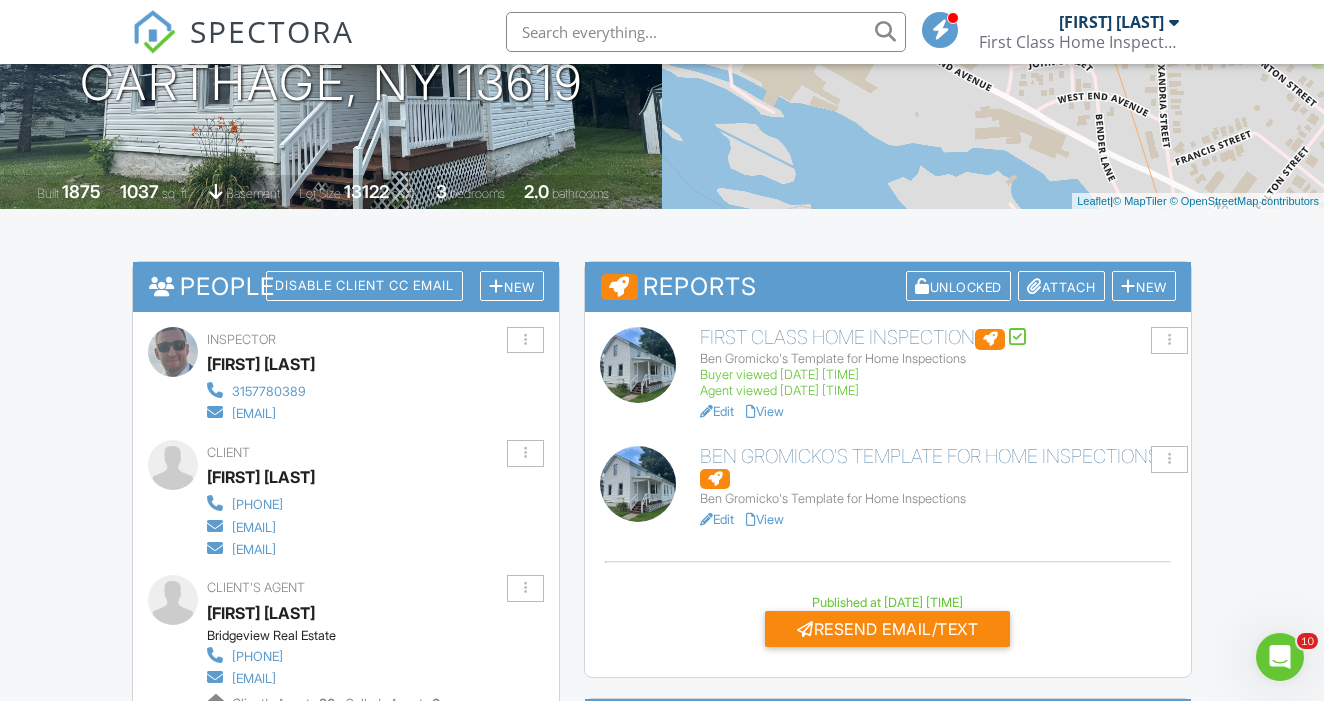 click on "Edit" at bounding box center [717, 519] 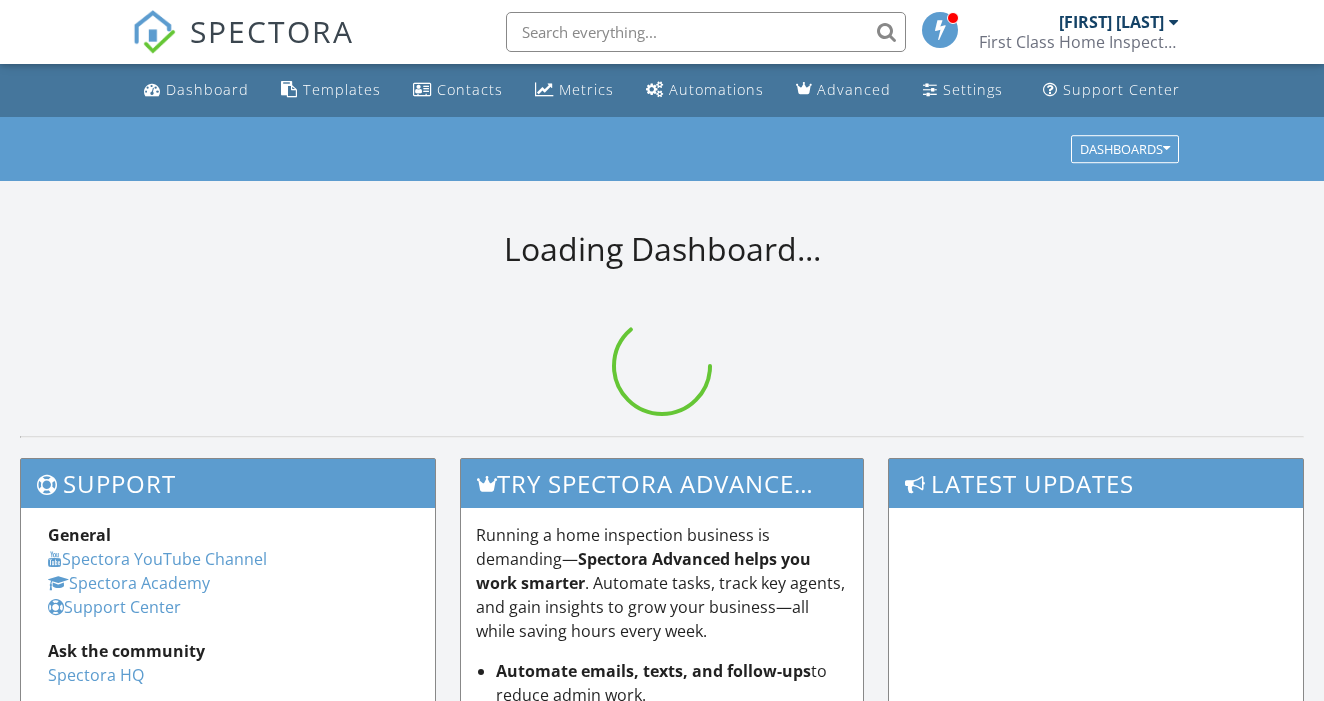 scroll, scrollTop: 0, scrollLeft: 0, axis: both 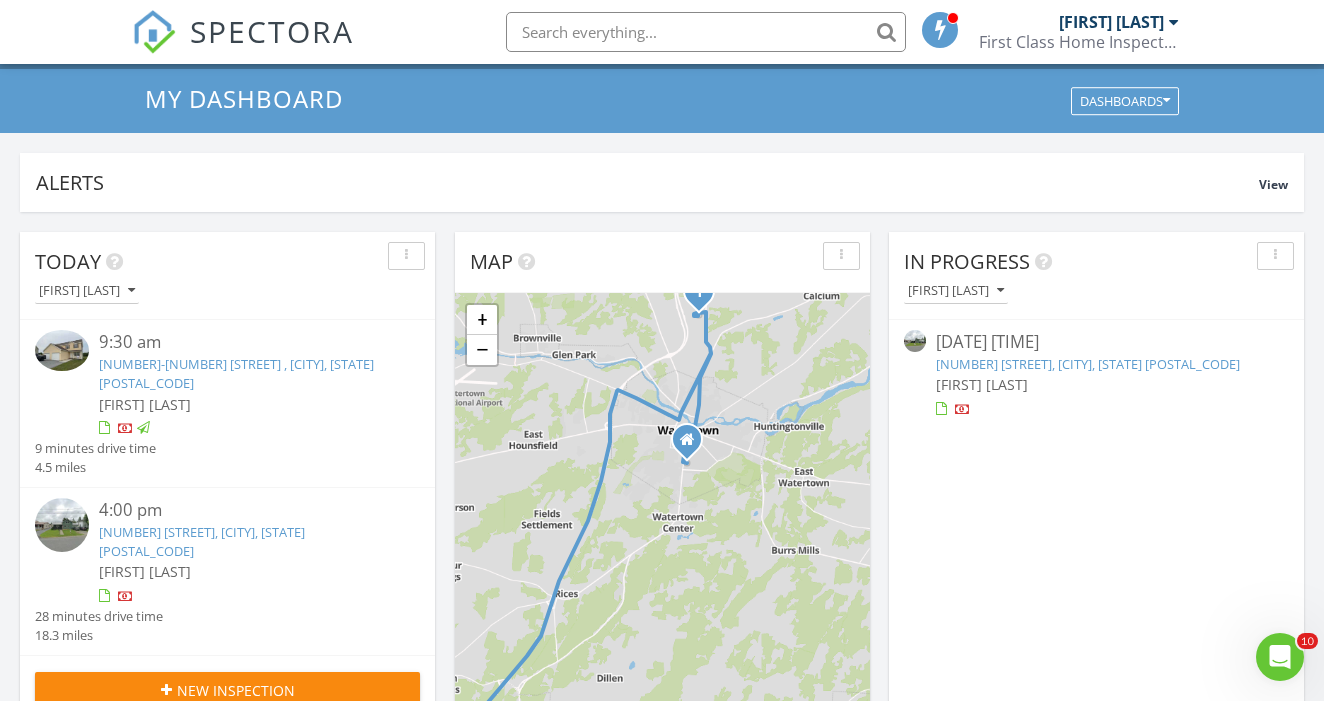 click on "10068-10072 Ash St , Watertown, NY 13601" at bounding box center (236, 373) 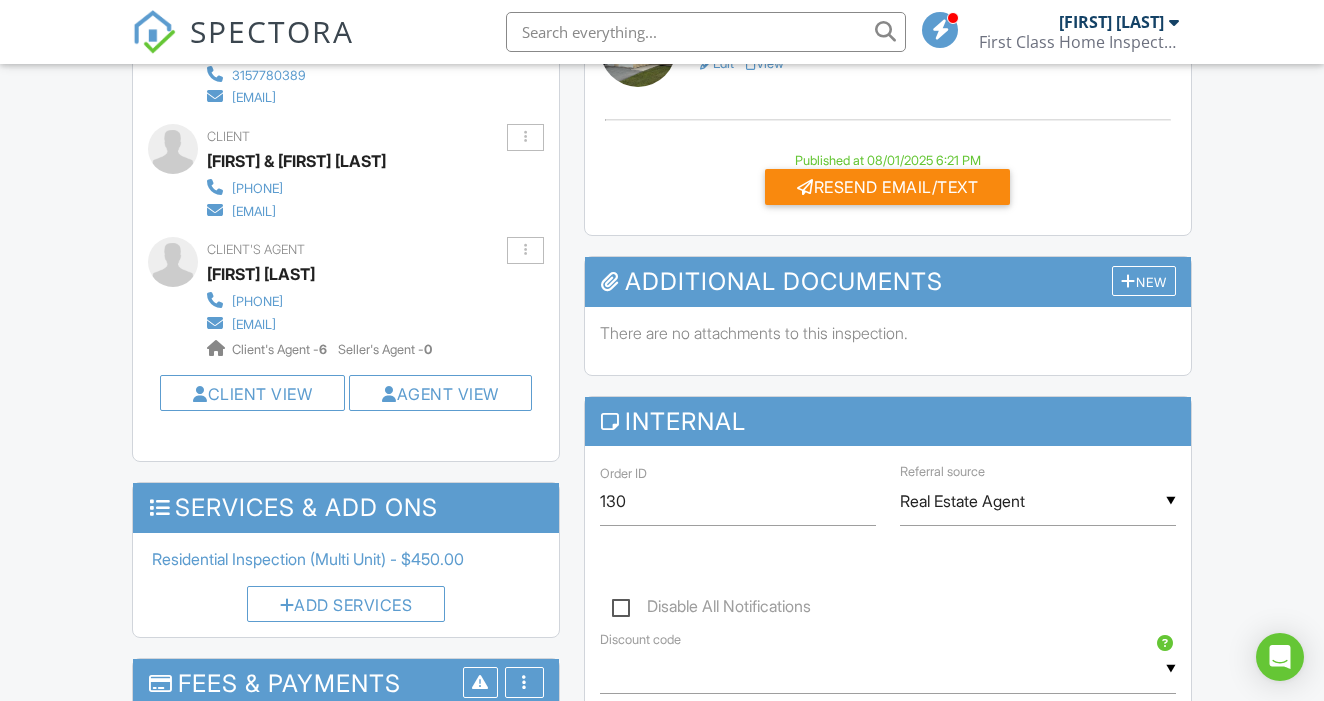 scroll, scrollTop: 679, scrollLeft: 0, axis: vertical 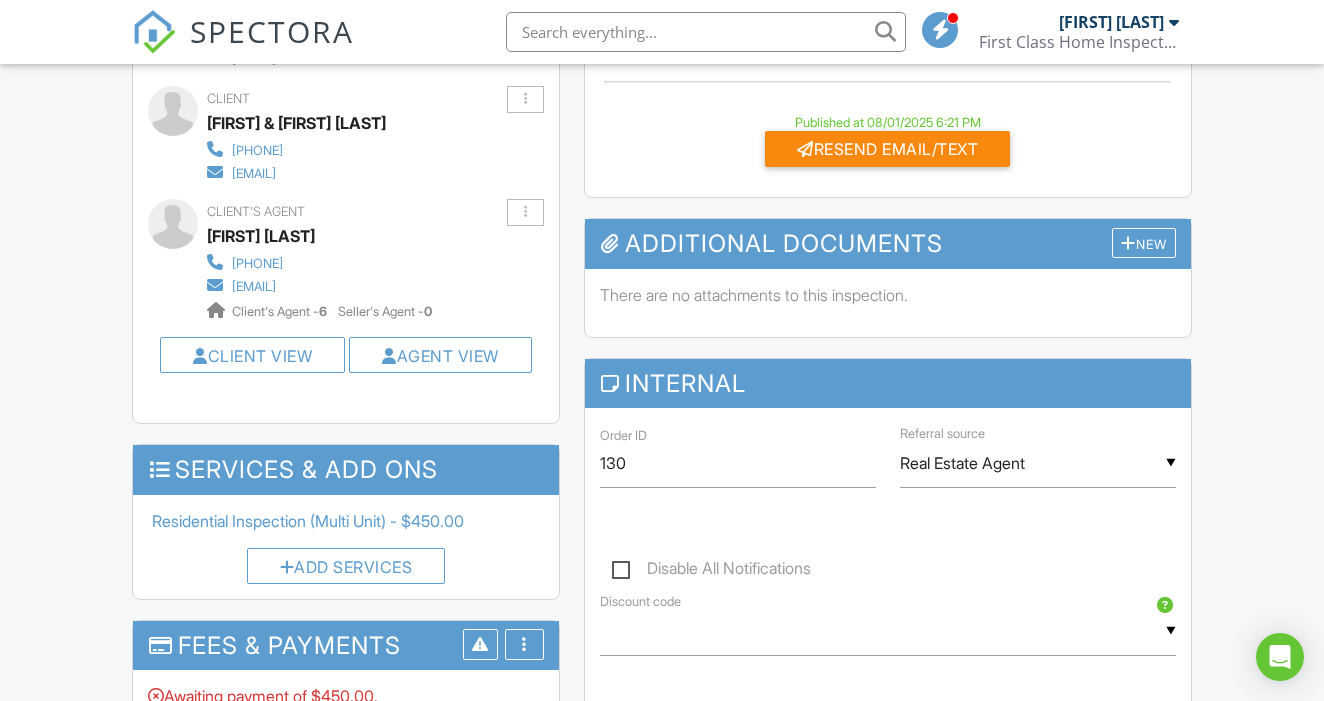 click on "Fees & Payments
More
Edit Fees & Payments
Add Services
View Invoice
Paid In Full" at bounding box center (345, 645) 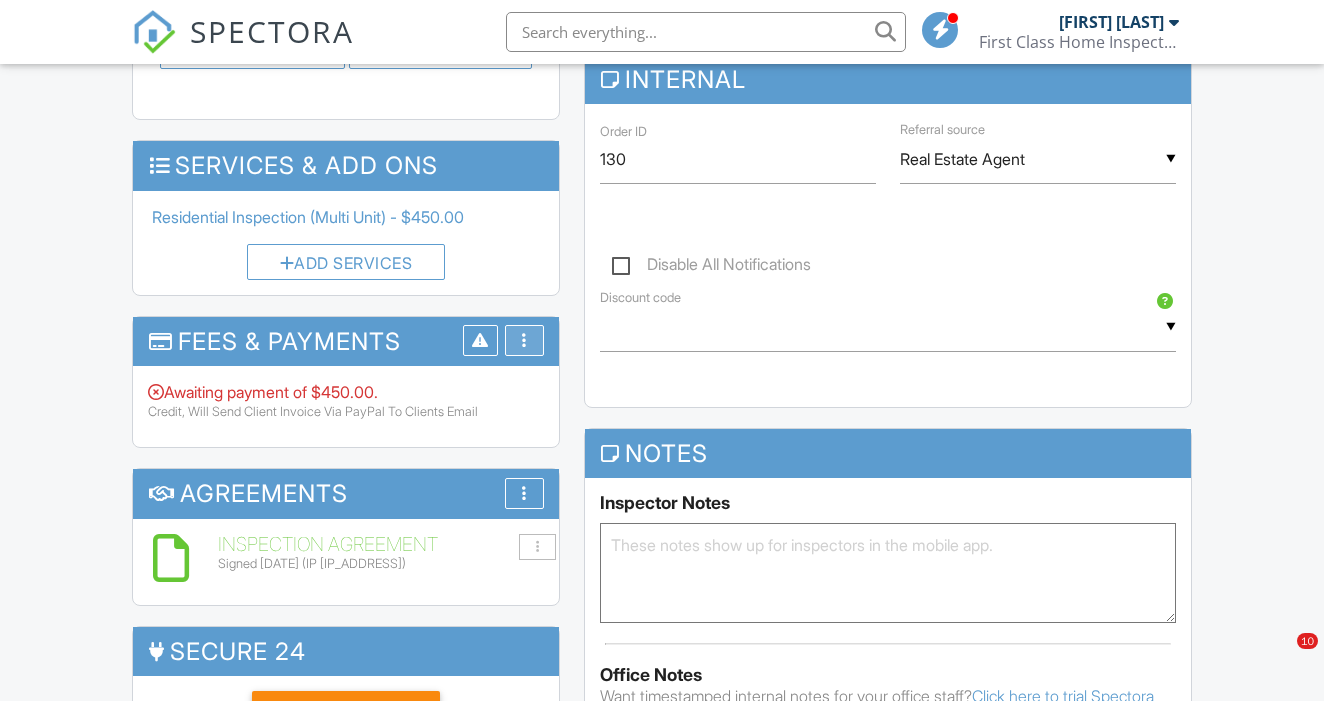 click at bounding box center (524, 340) 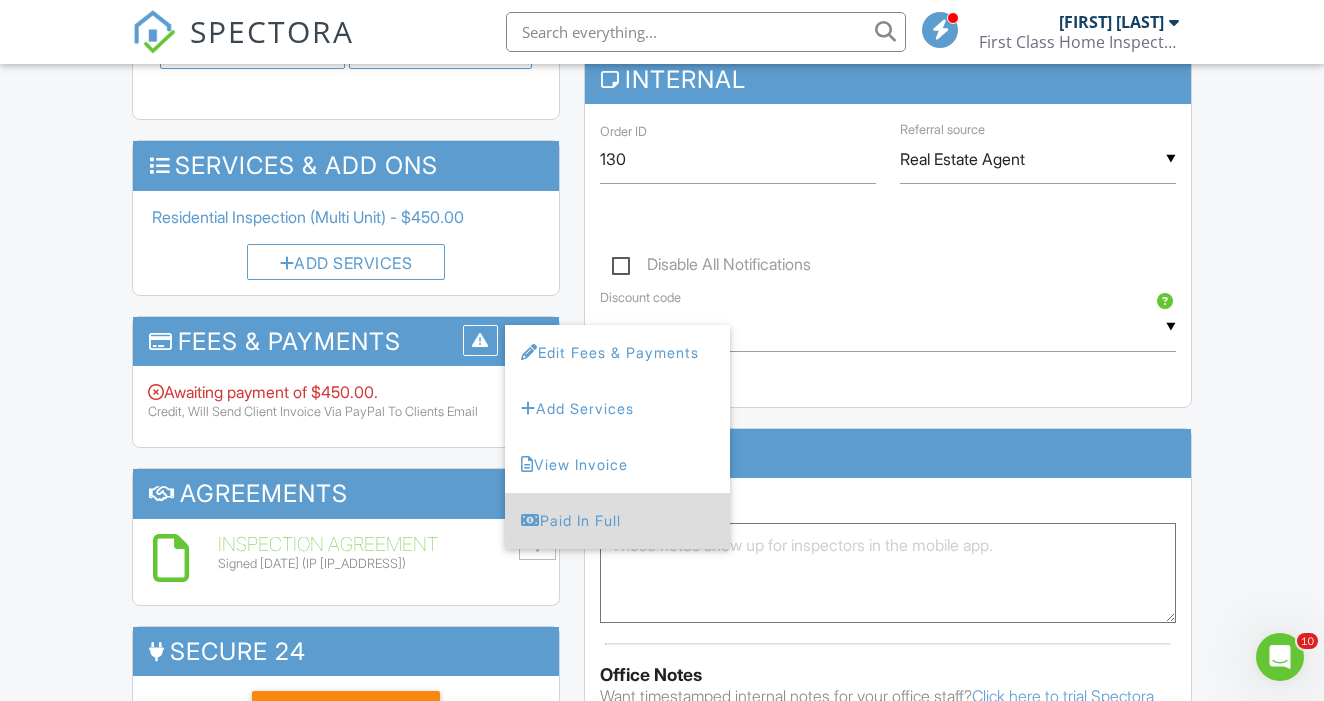 scroll, scrollTop: 0, scrollLeft: 0, axis: both 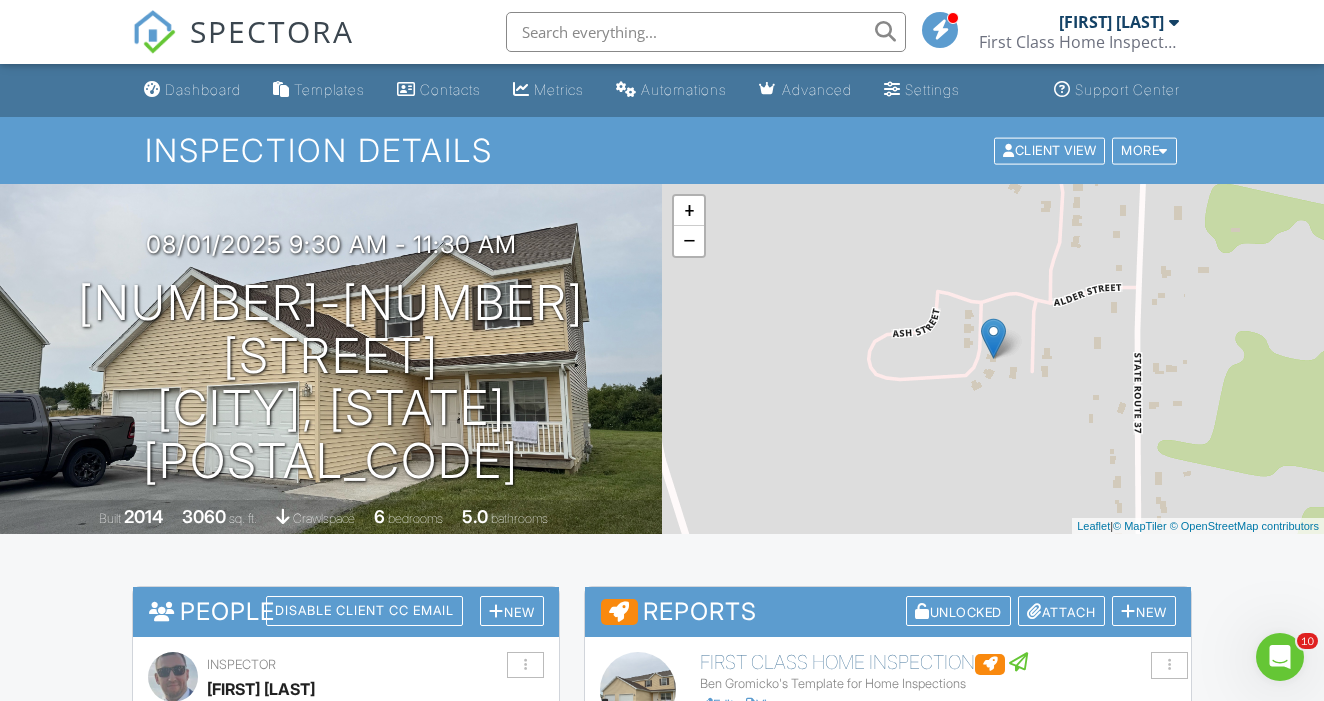 click at bounding box center [706, 32] 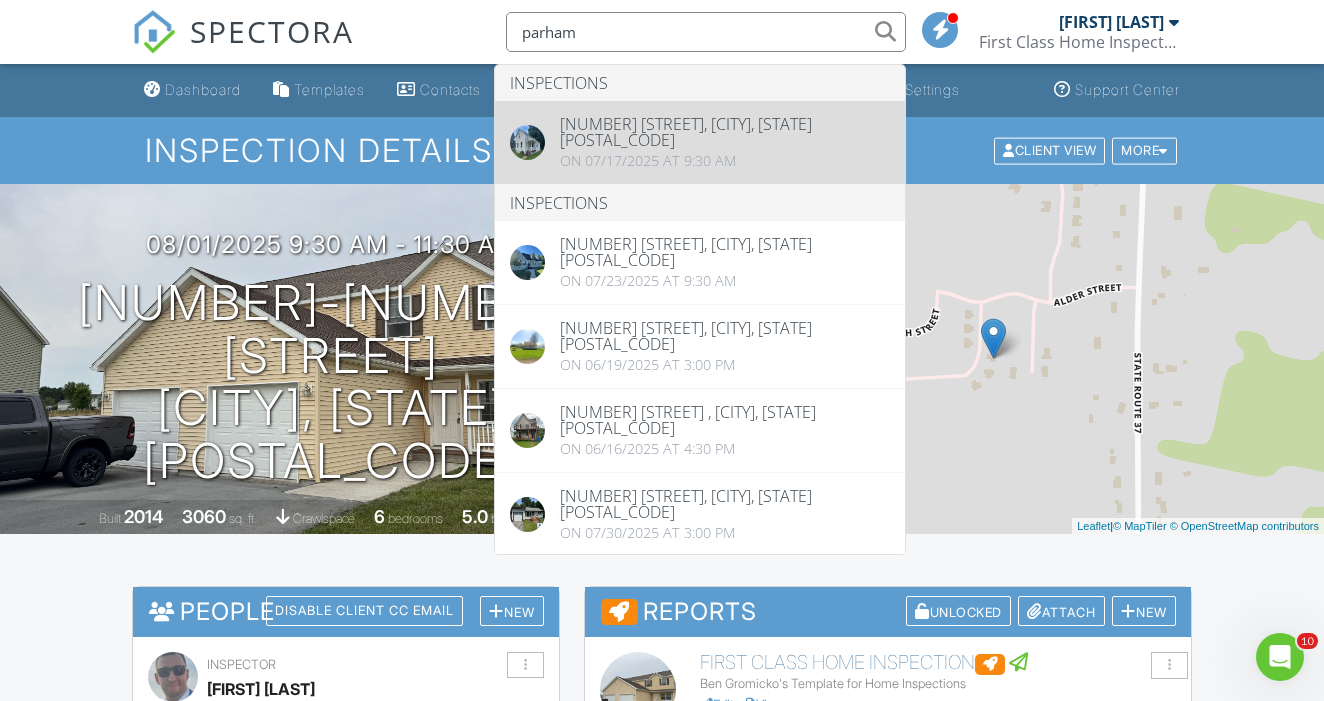 type on "parham" 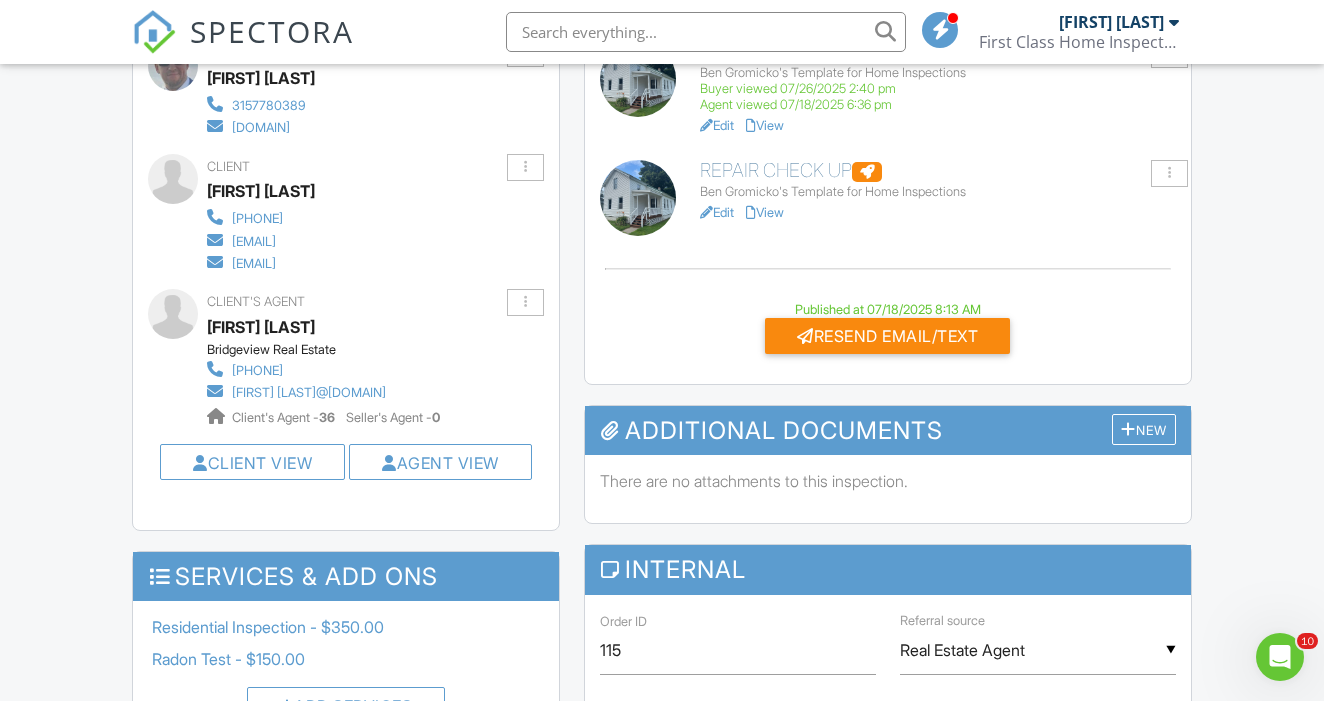 scroll, scrollTop: 611, scrollLeft: 0, axis: vertical 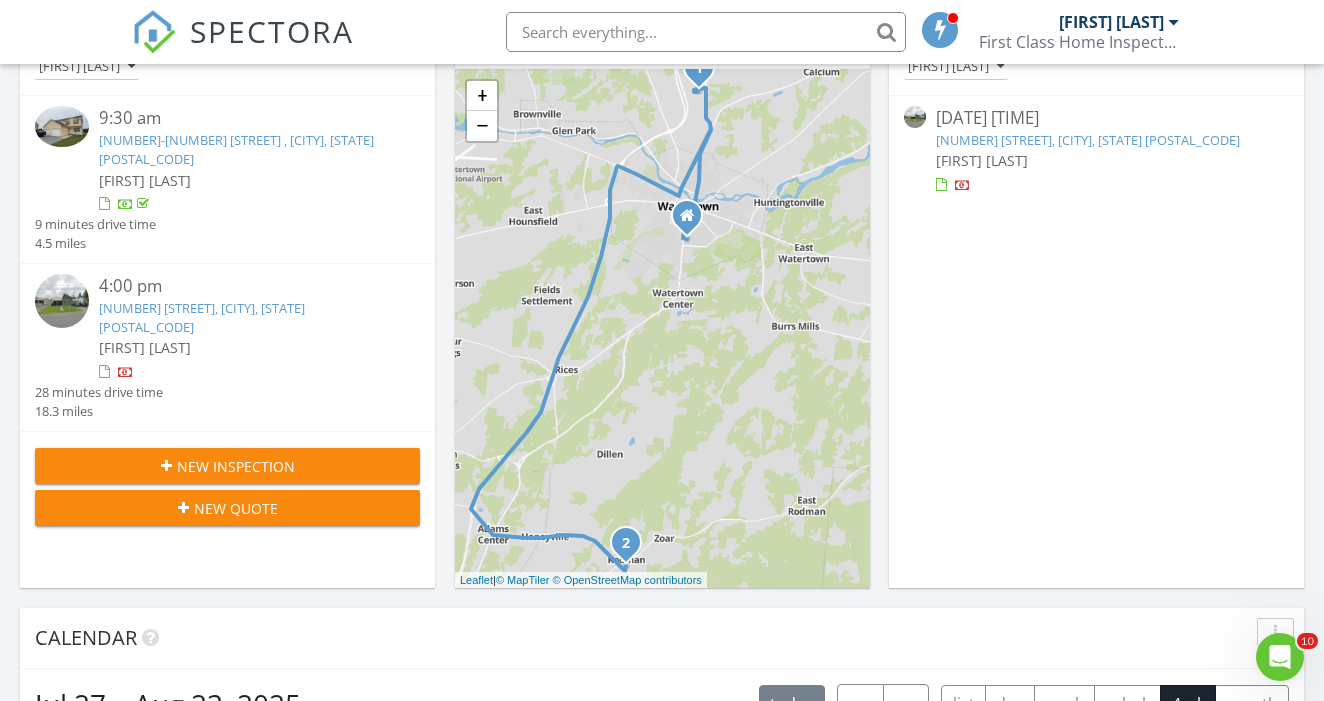click on "[DATE] [TIME]" at bounding box center [1096, 118] 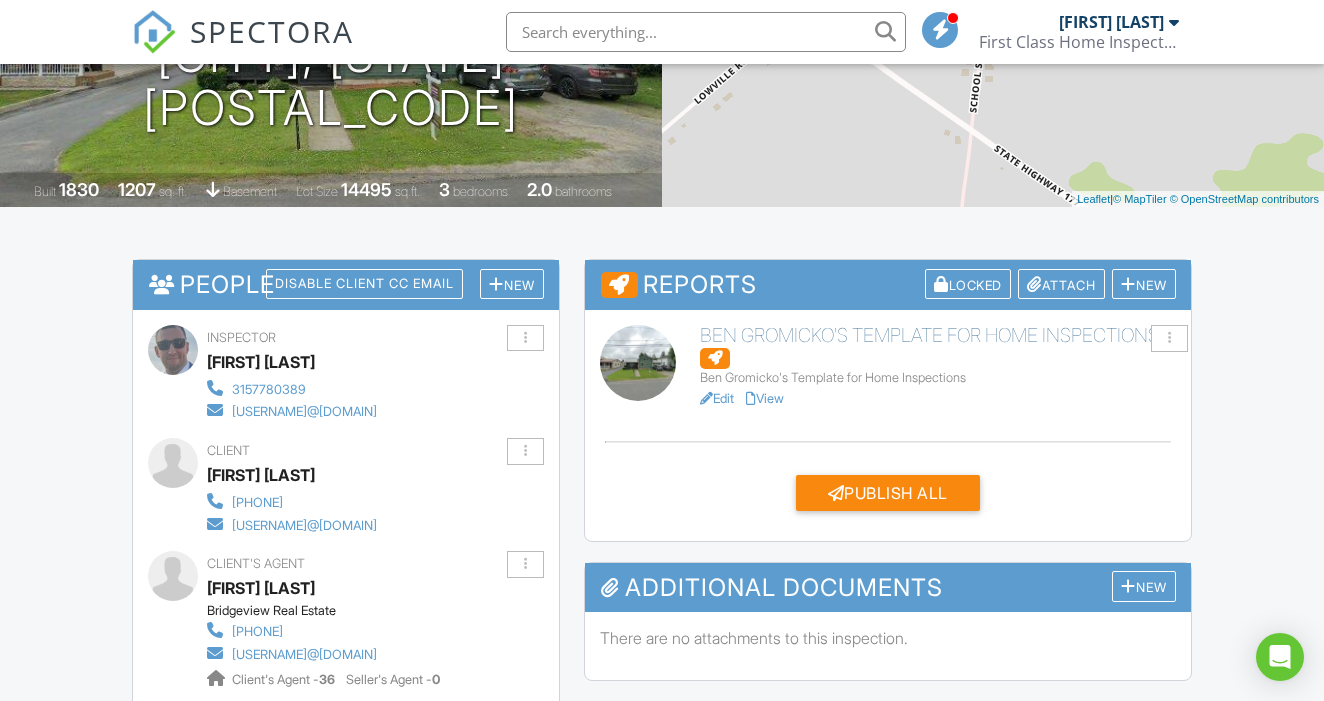 scroll, scrollTop: 343, scrollLeft: 0, axis: vertical 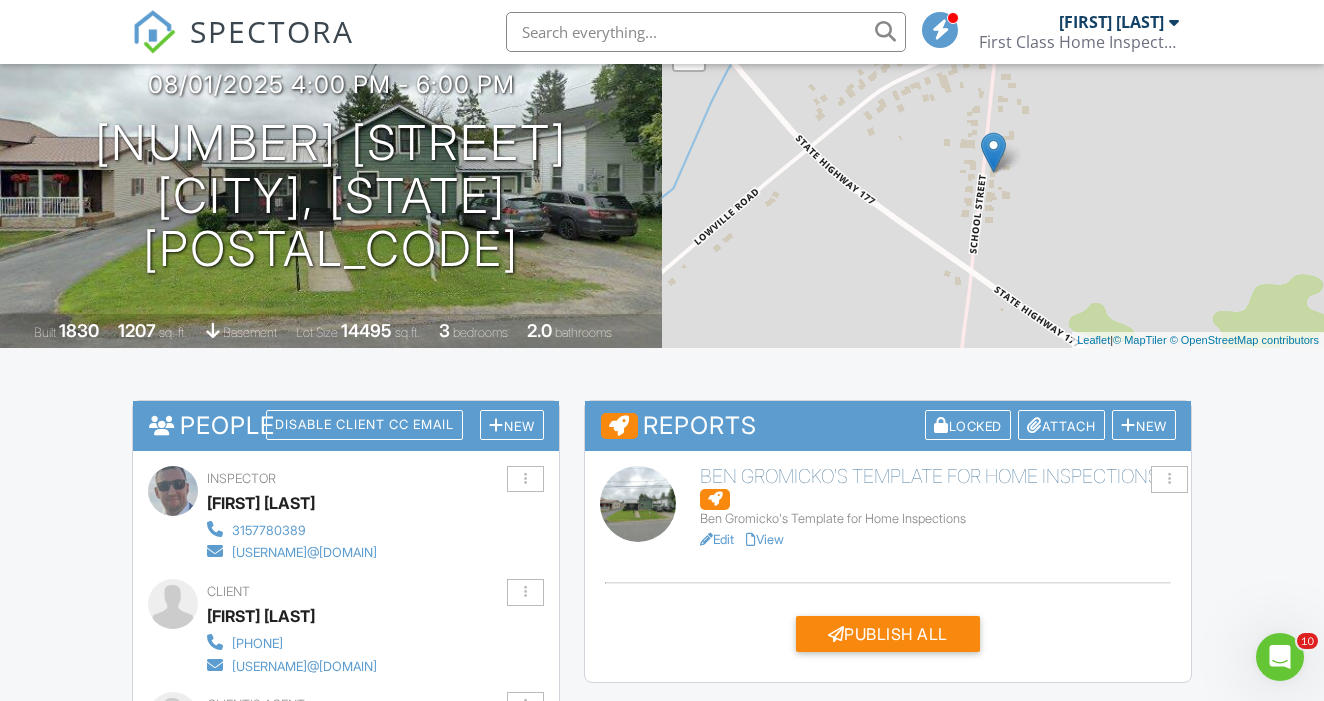 click on "Edit" at bounding box center [717, 539] 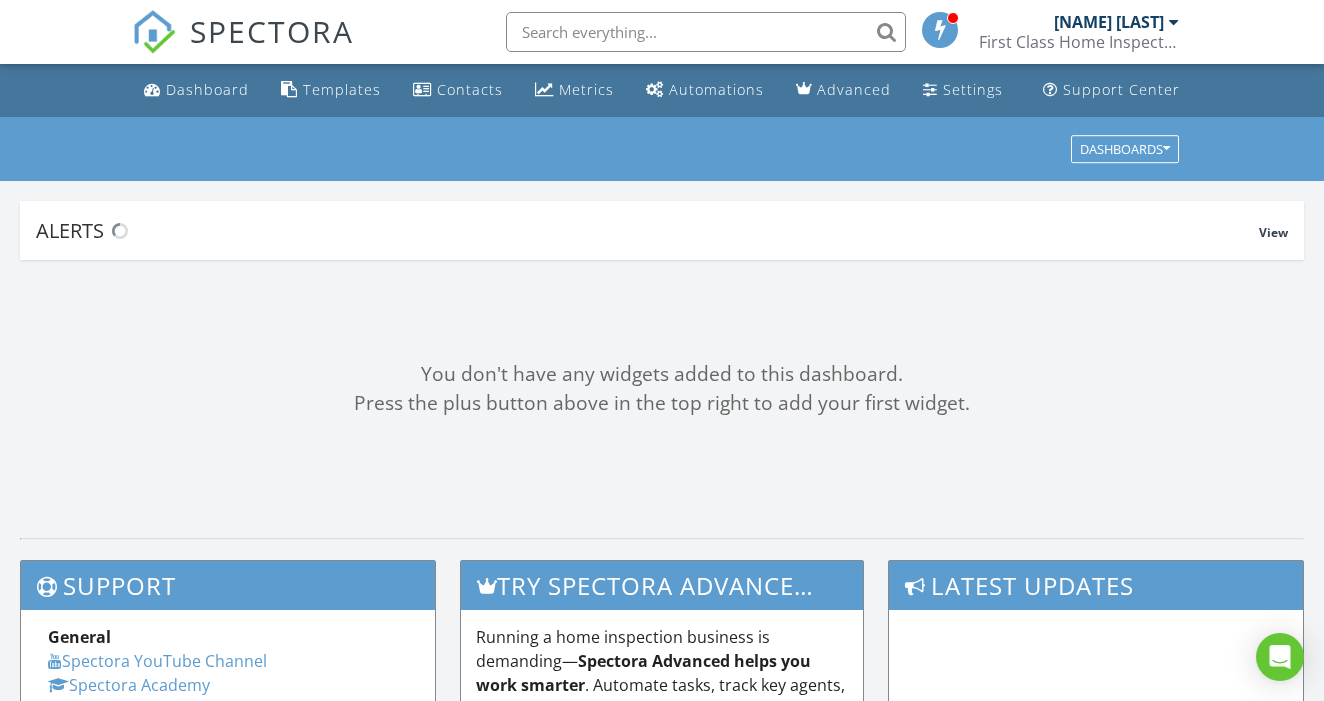 scroll, scrollTop: 0, scrollLeft: 0, axis: both 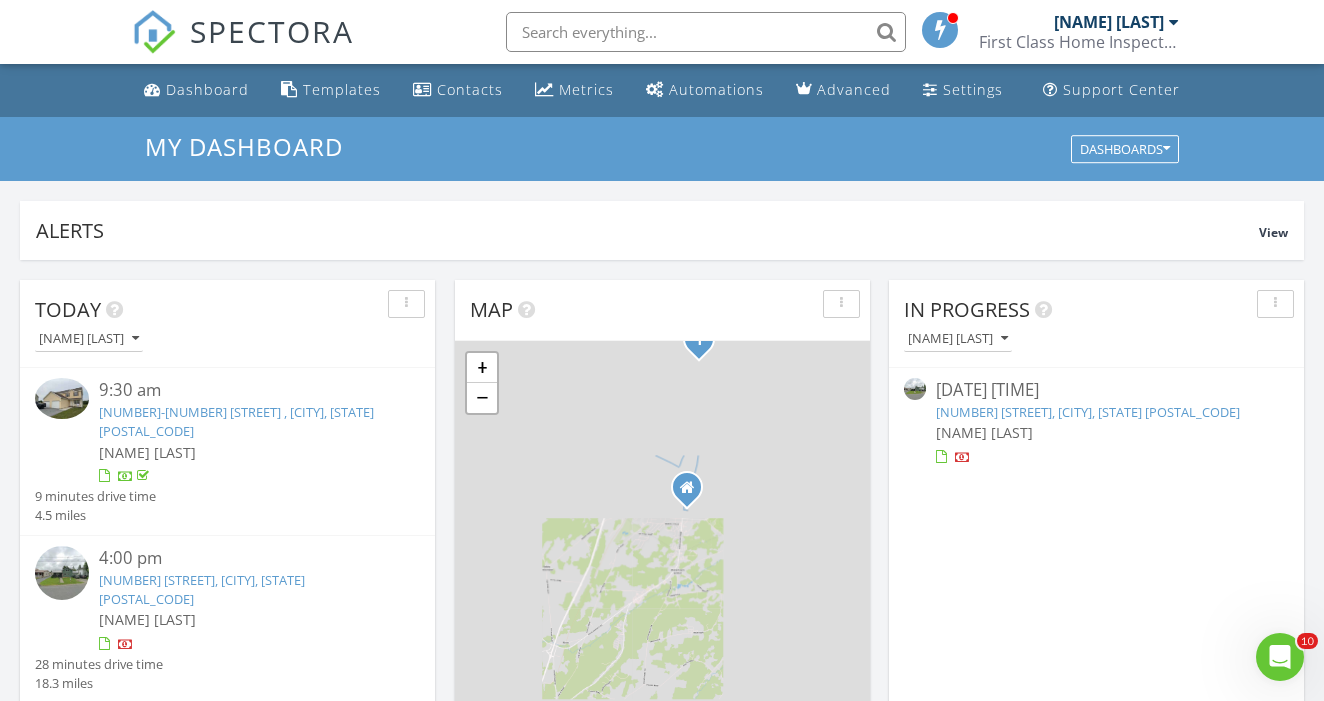 click on "[NAME] [LAST]" at bounding box center (984, 432) 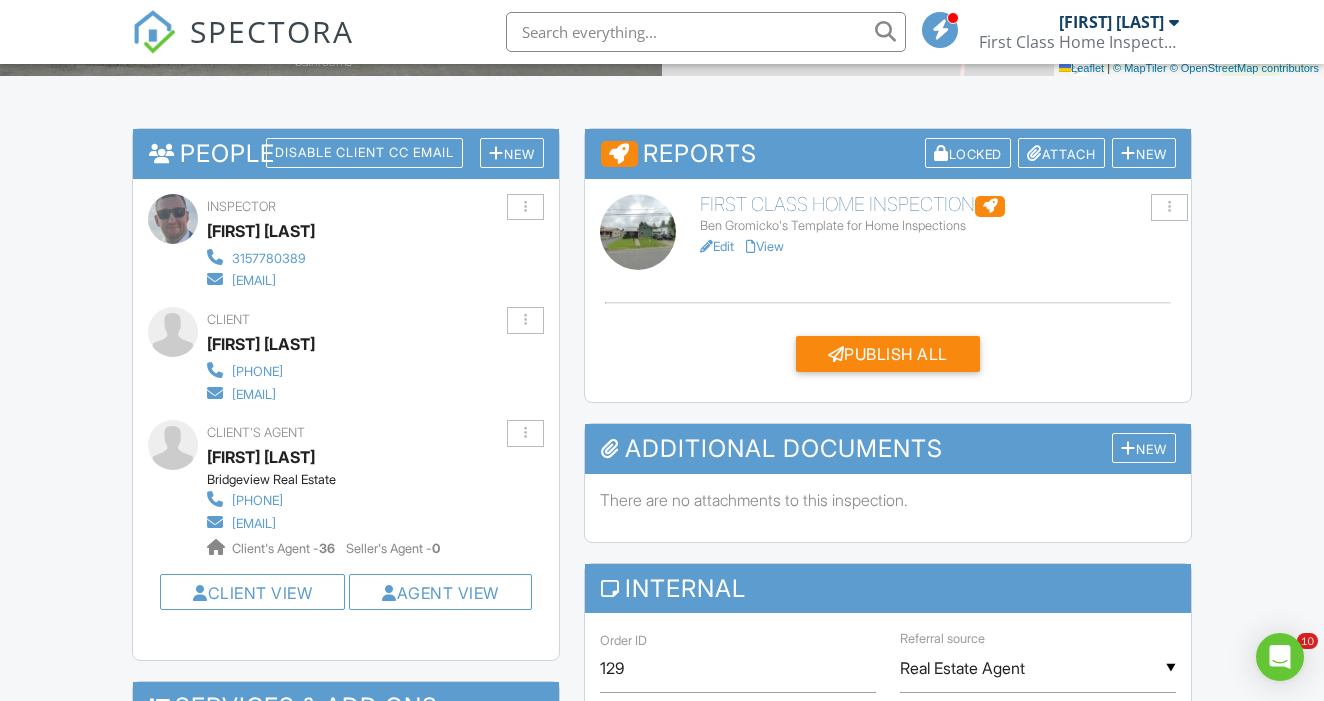 scroll, scrollTop: 763, scrollLeft: 0, axis: vertical 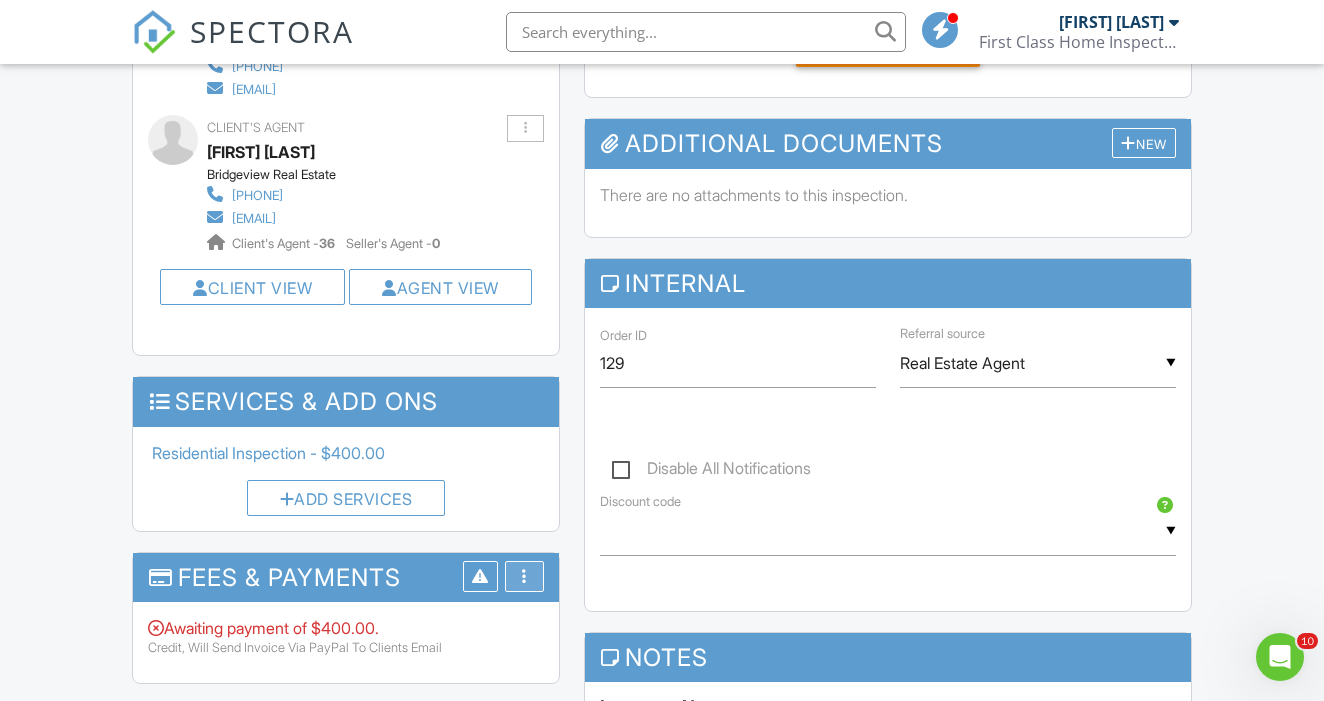 click on "More" at bounding box center [524, 576] 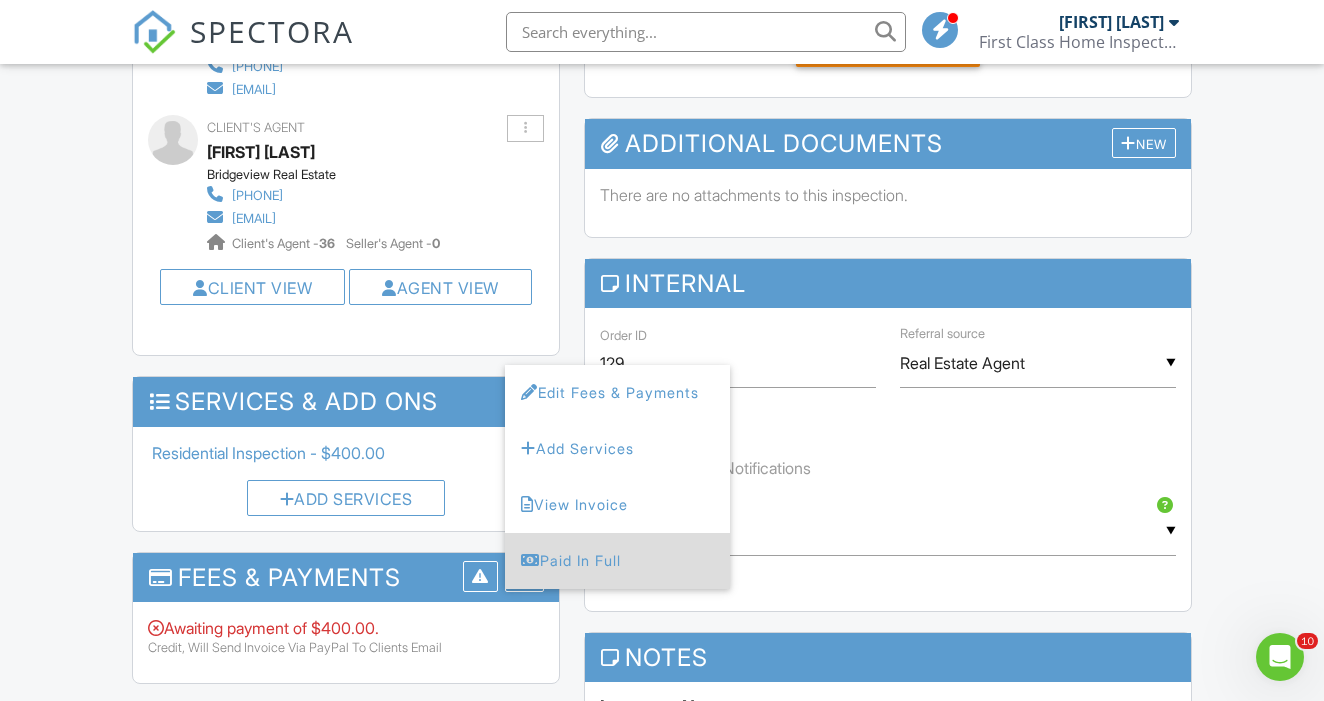 click on "Paid In Full" at bounding box center [617, 561] 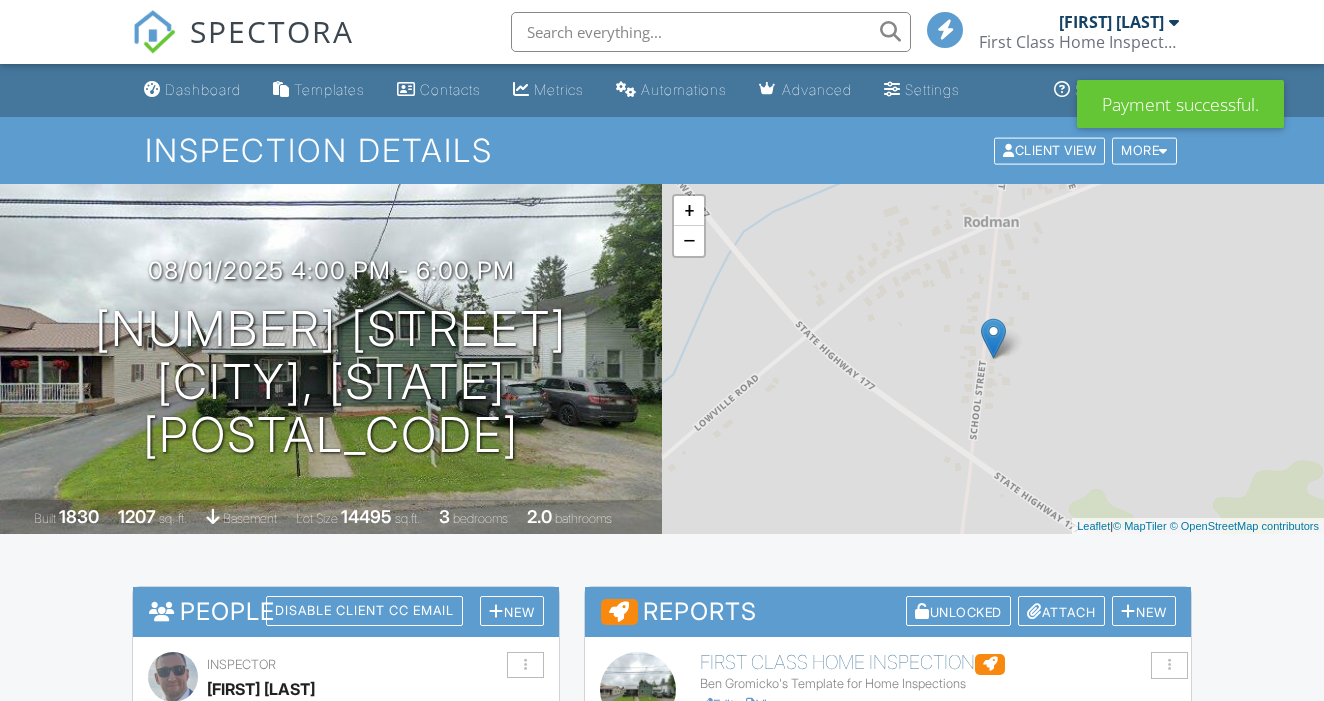 scroll, scrollTop: 0, scrollLeft: 0, axis: both 